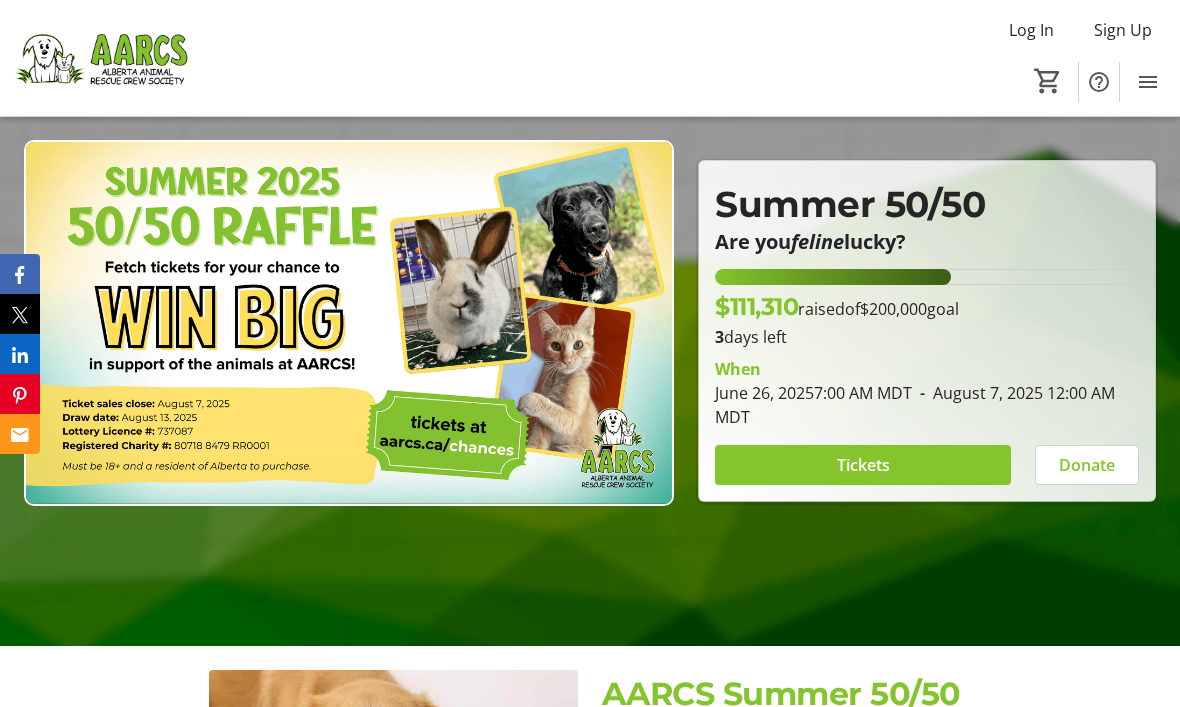 scroll, scrollTop: 165, scrollLeft: 0, axis: vertical 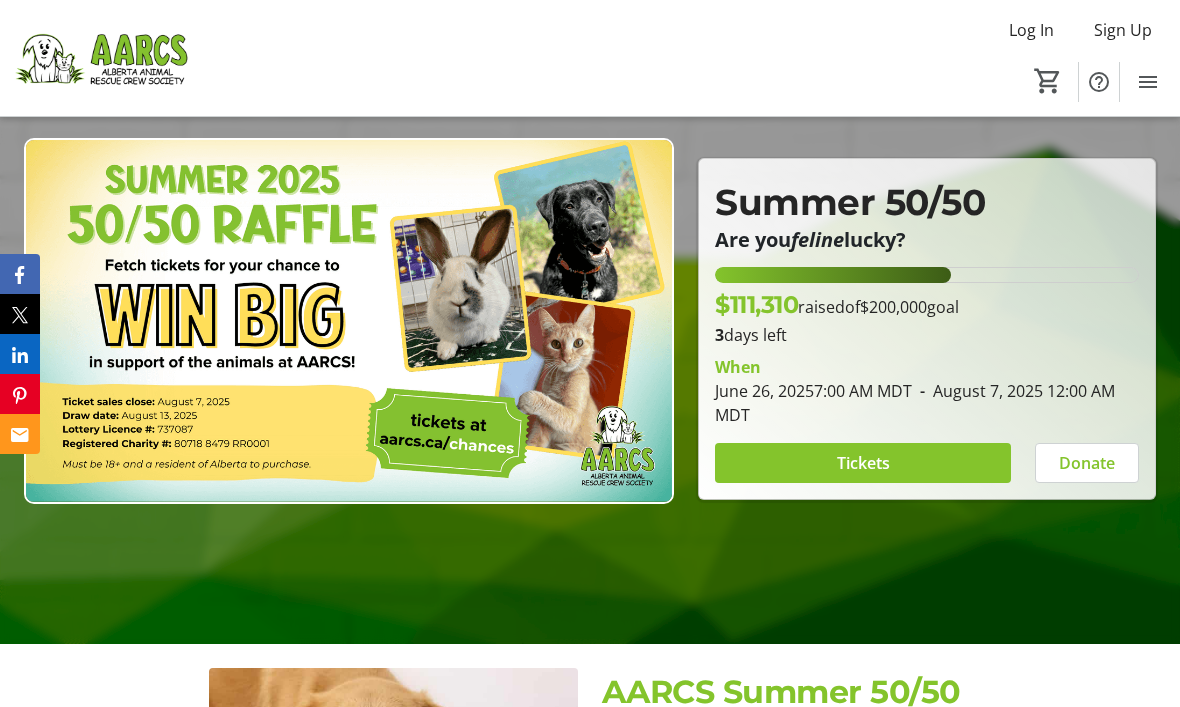 click on "Tickets" at bounding box center [863, 463] 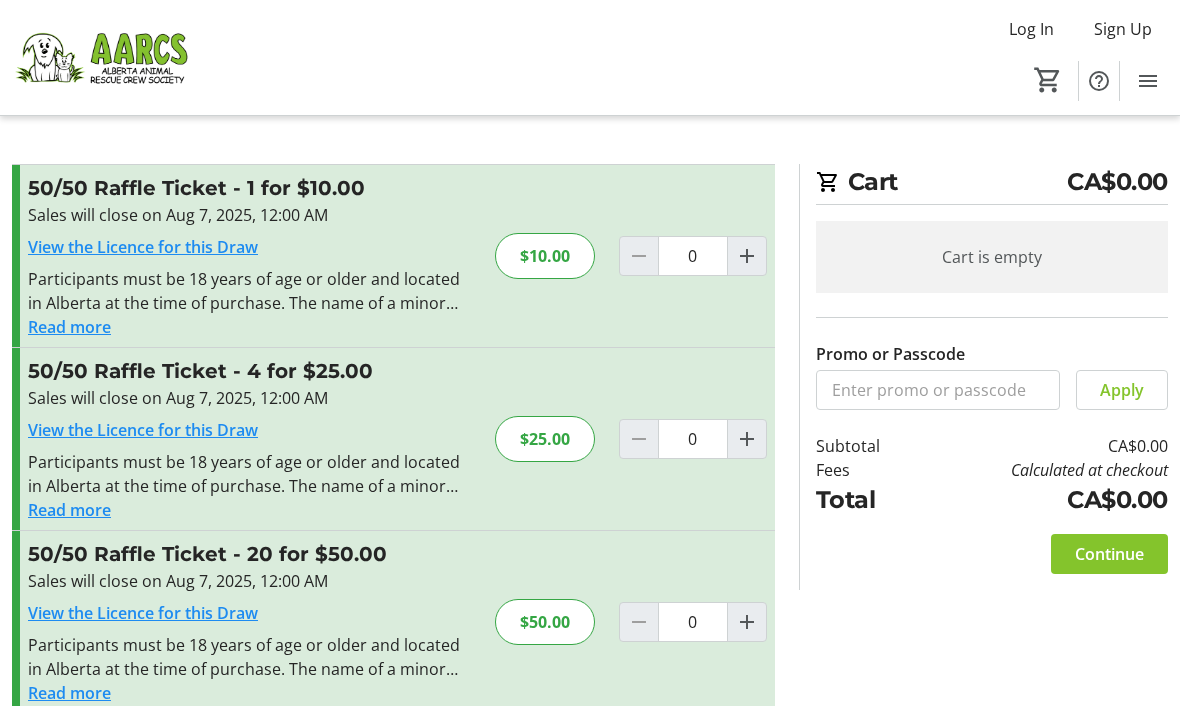 scroll, scrollTop: 1, scrollLeft: 0, axis: vertical 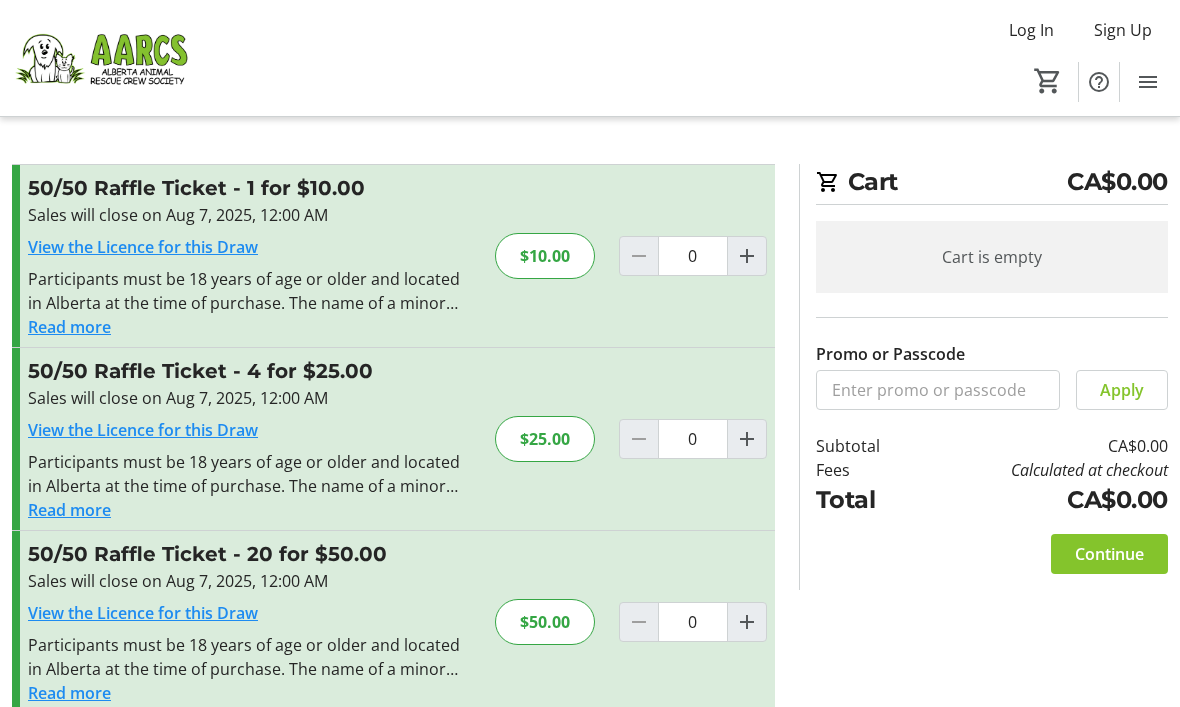 click 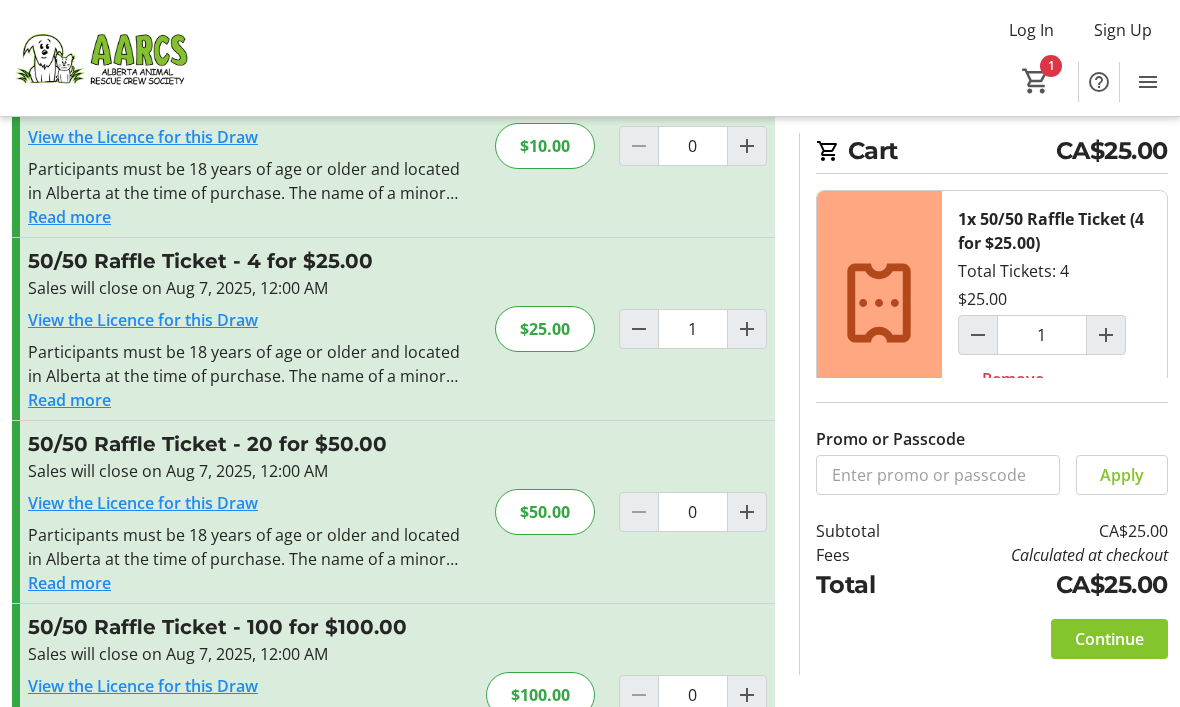 scroll, scrollTop: 147, scrollLeft: 0, axis: vertical 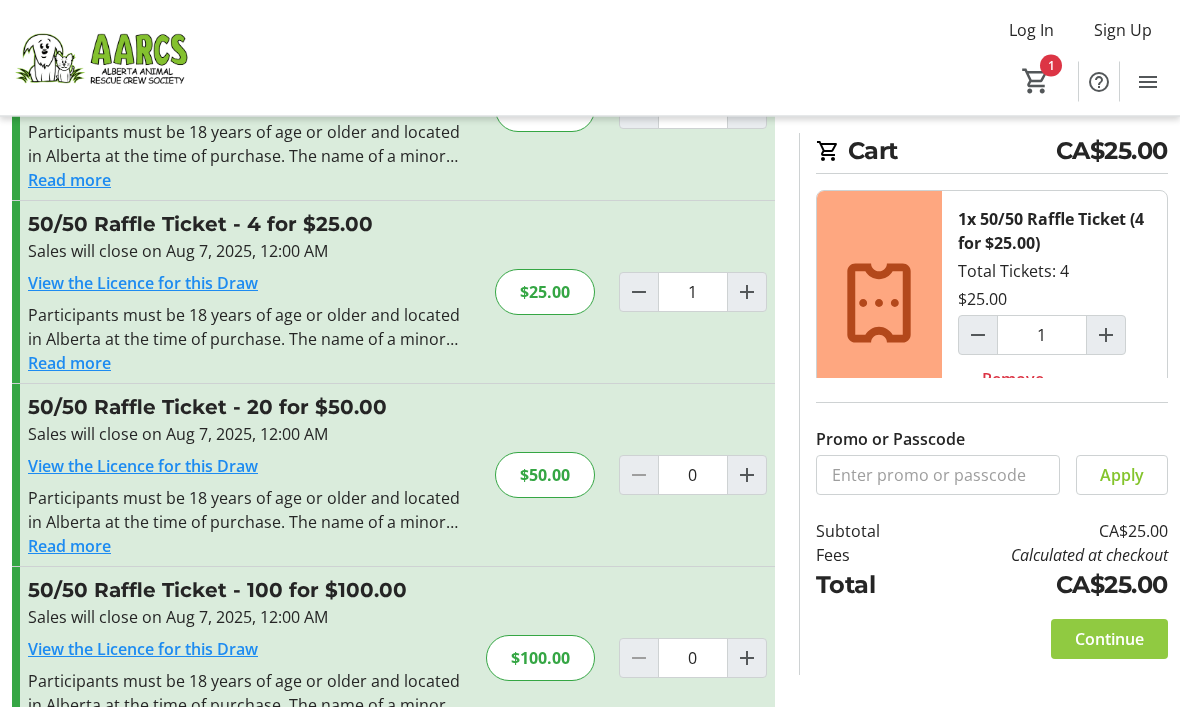 click on "Continue" 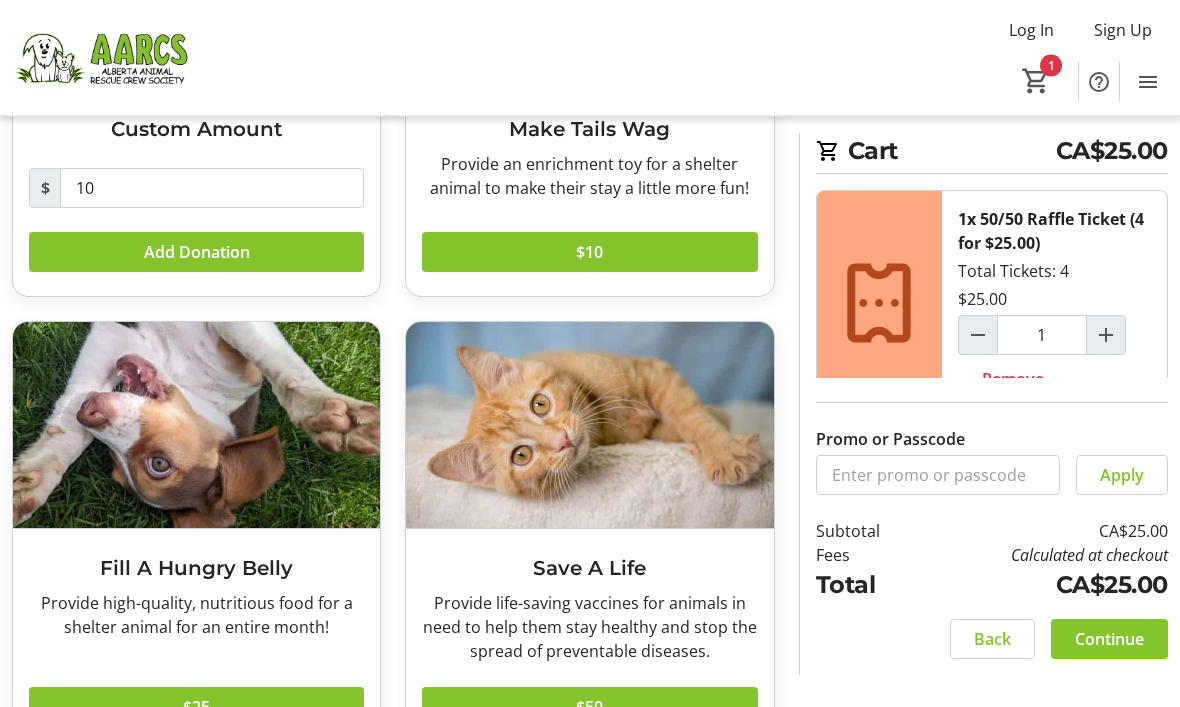 scroll, scrollTop: 345, scrollLeft: 0, axis: vertical 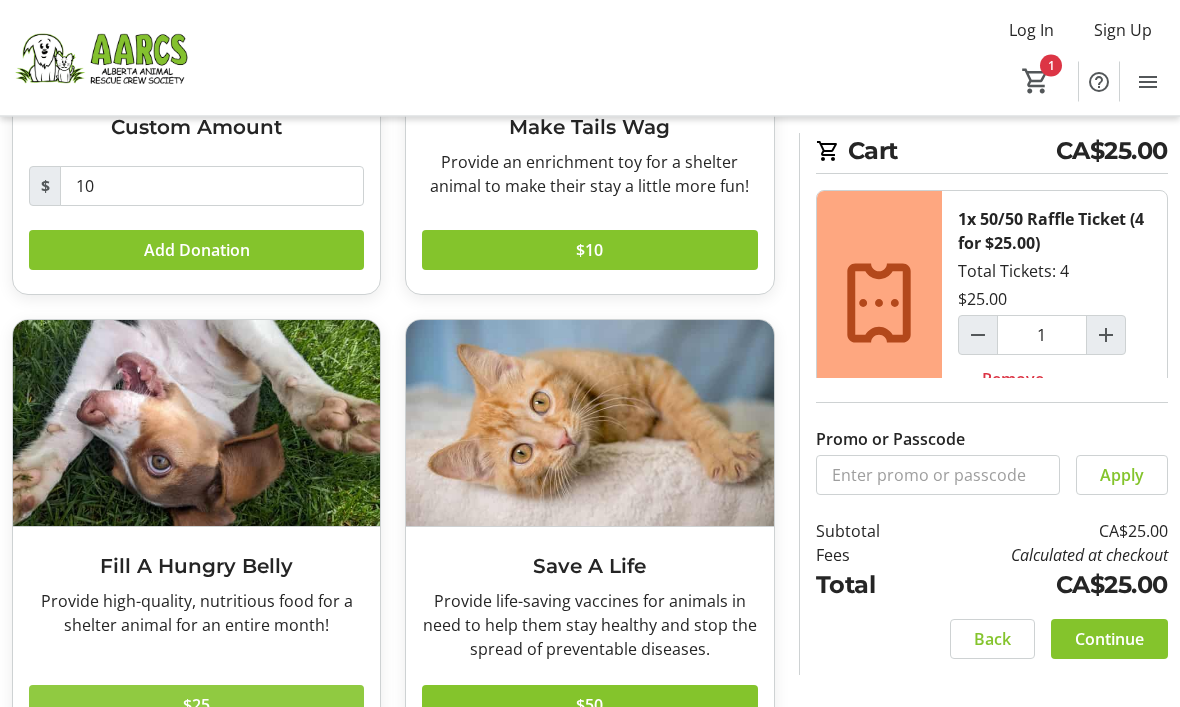 click 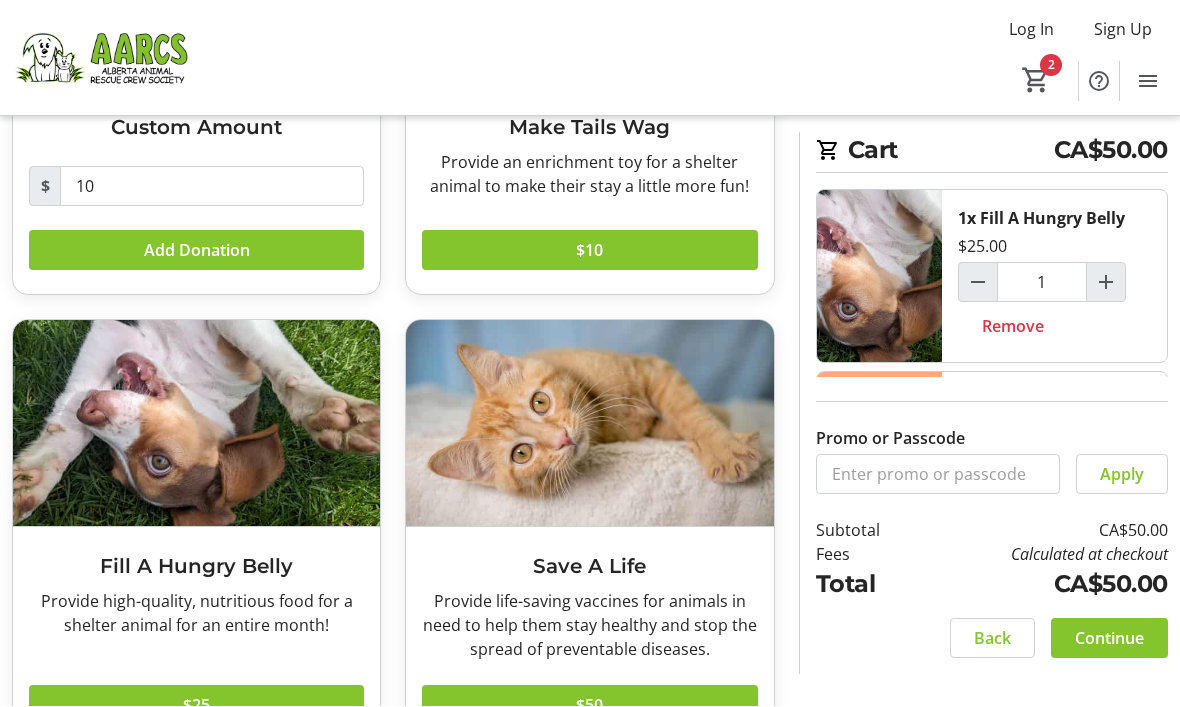 click on "Continue" 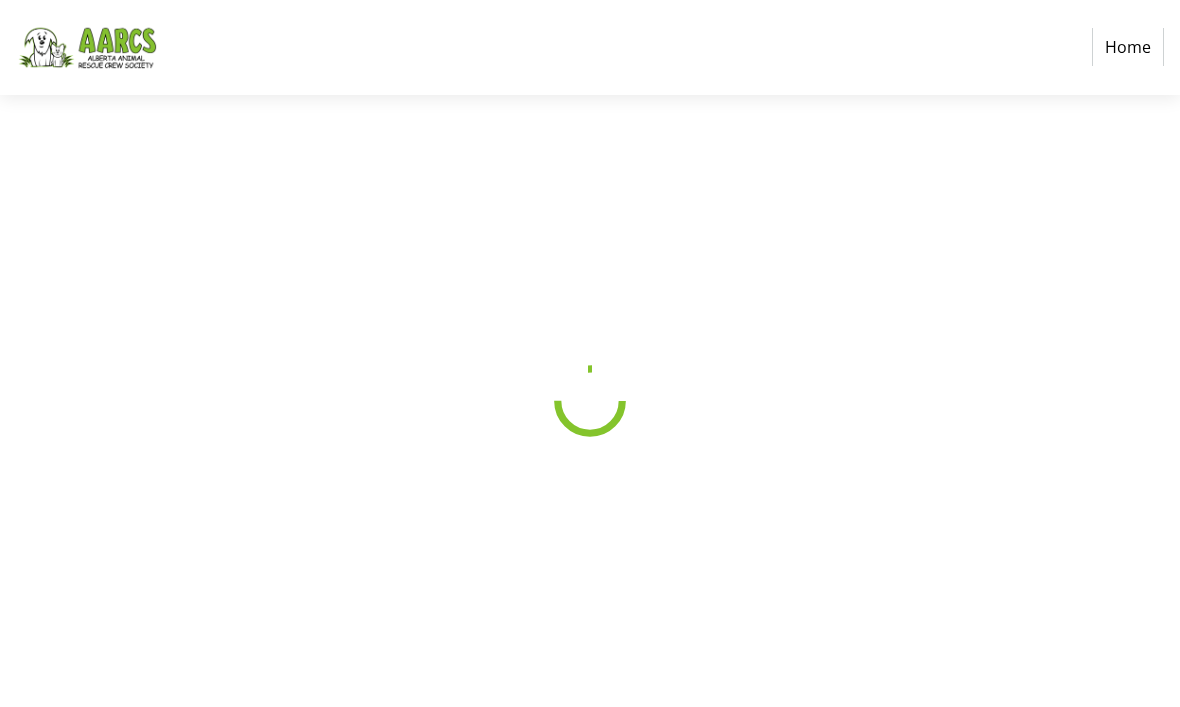 scroll, scrollTop: 0, scrollLeft: 0, axis: both 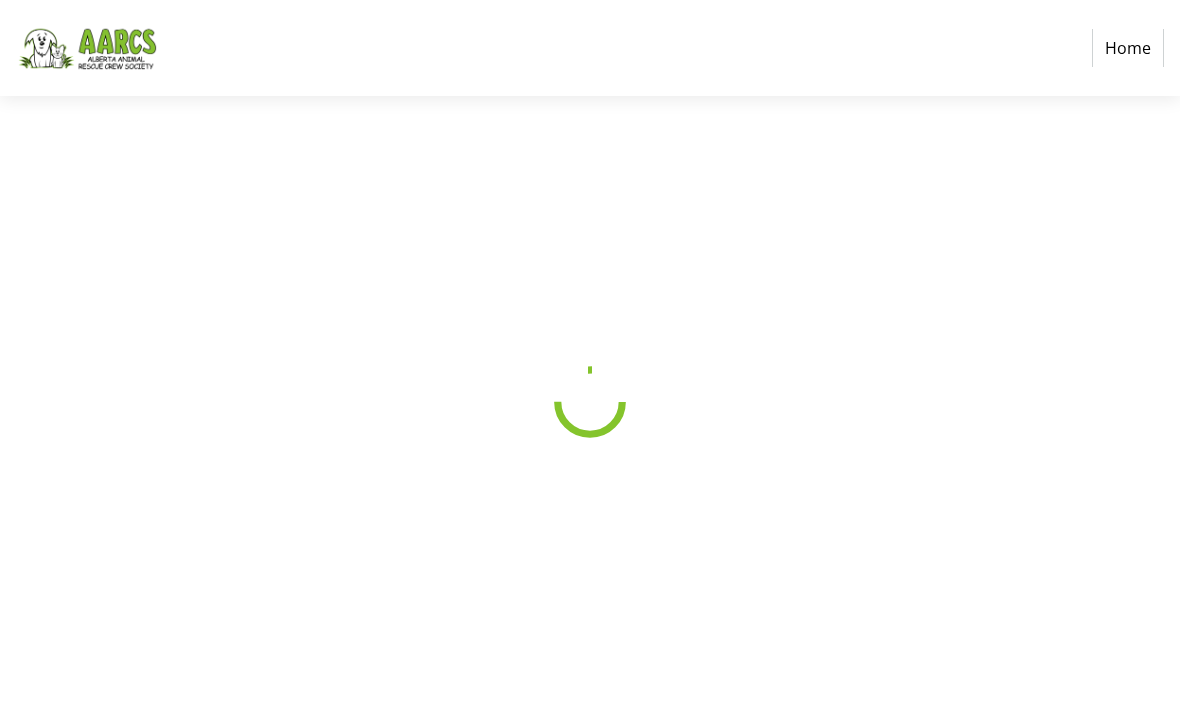 select on "CA" 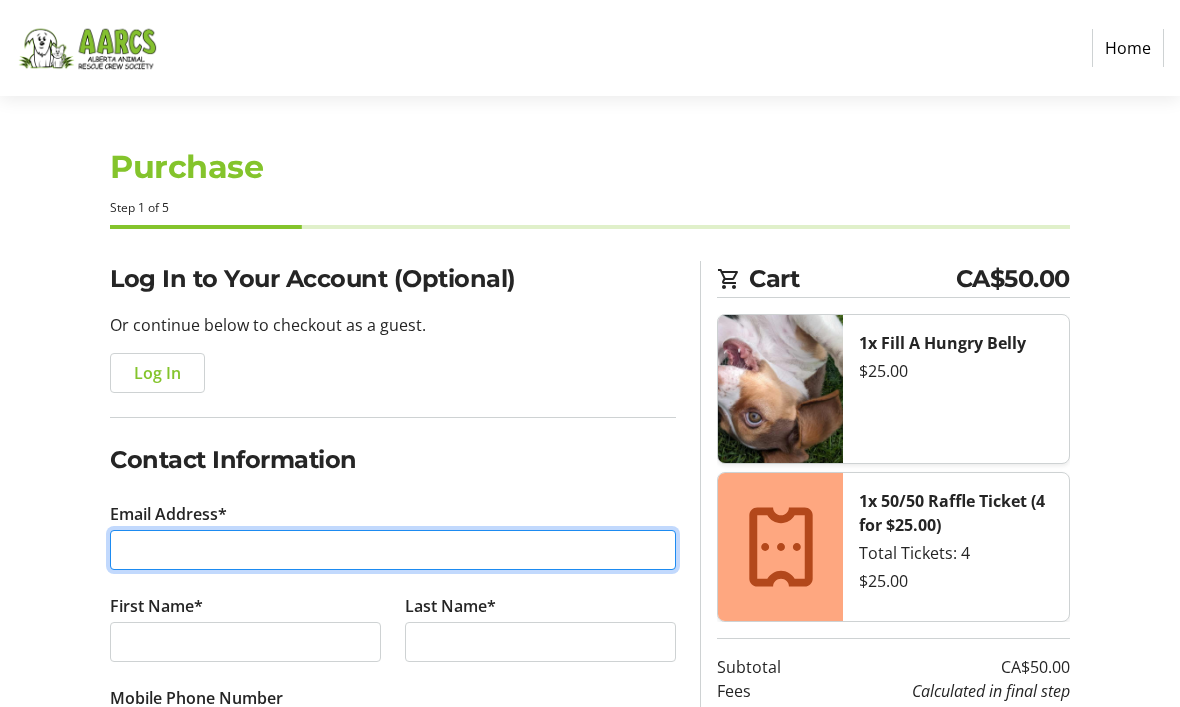 click on "Email Address*" at bounding box center (393, 550) 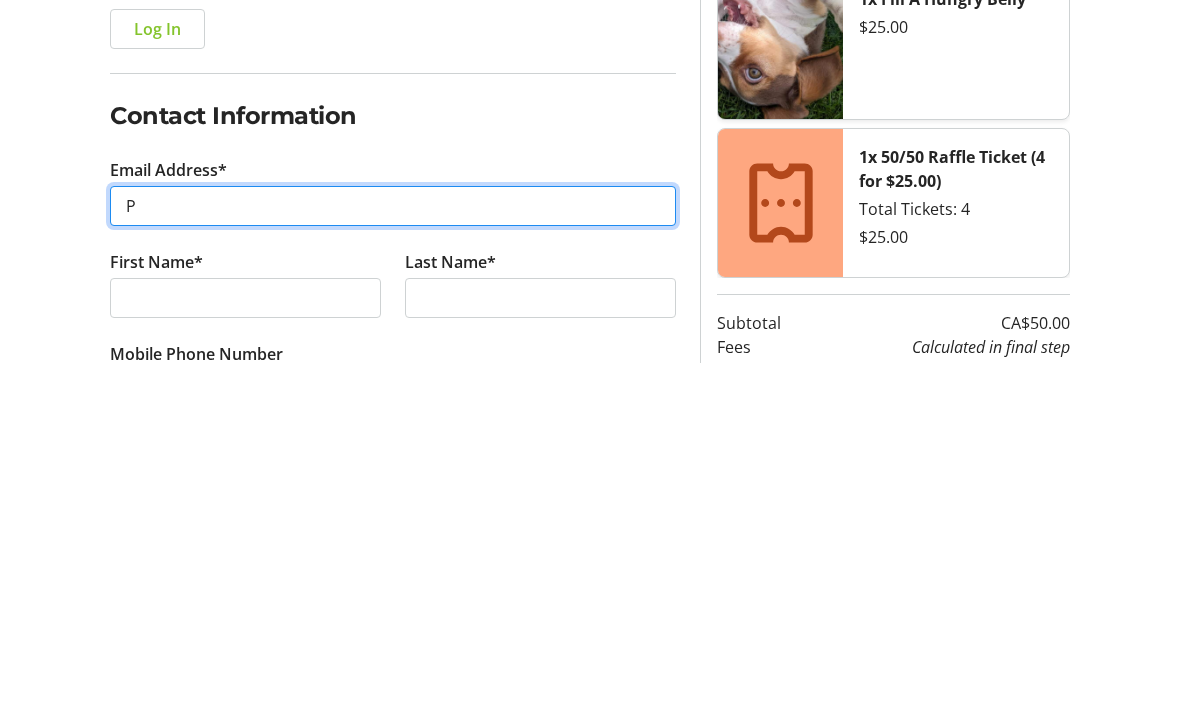 type on "Po" 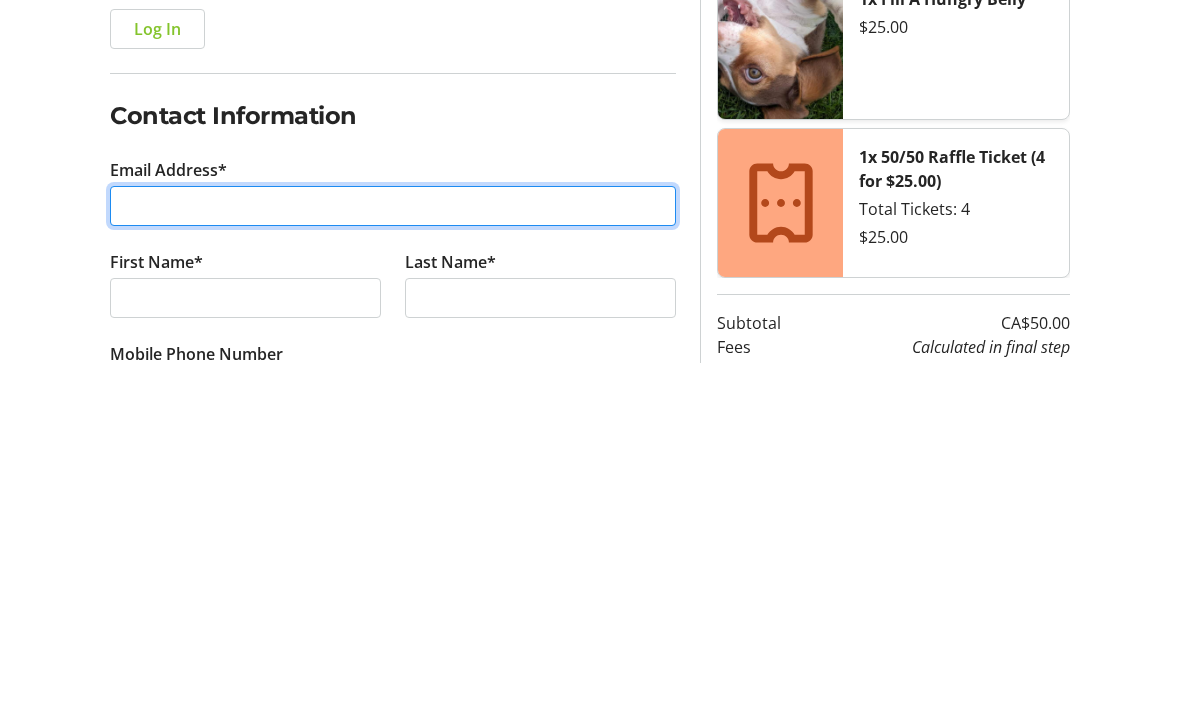 type on "[EMAIL_ADDRESS]" 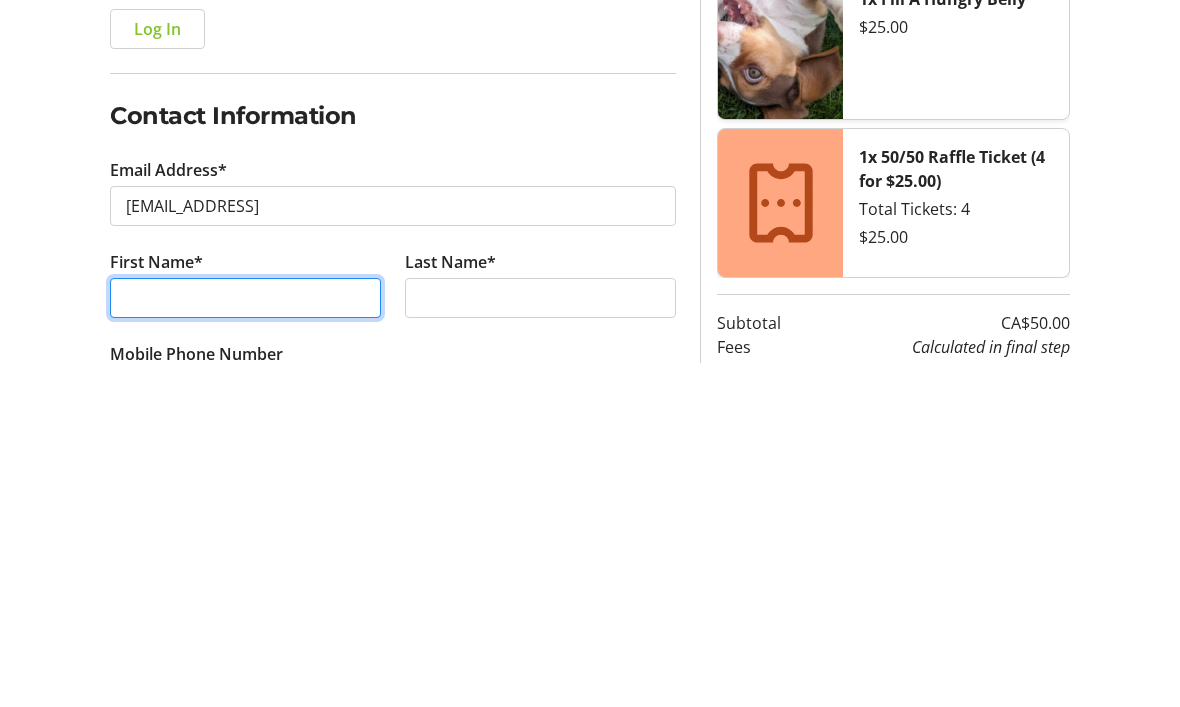 type on "[FIRST]" 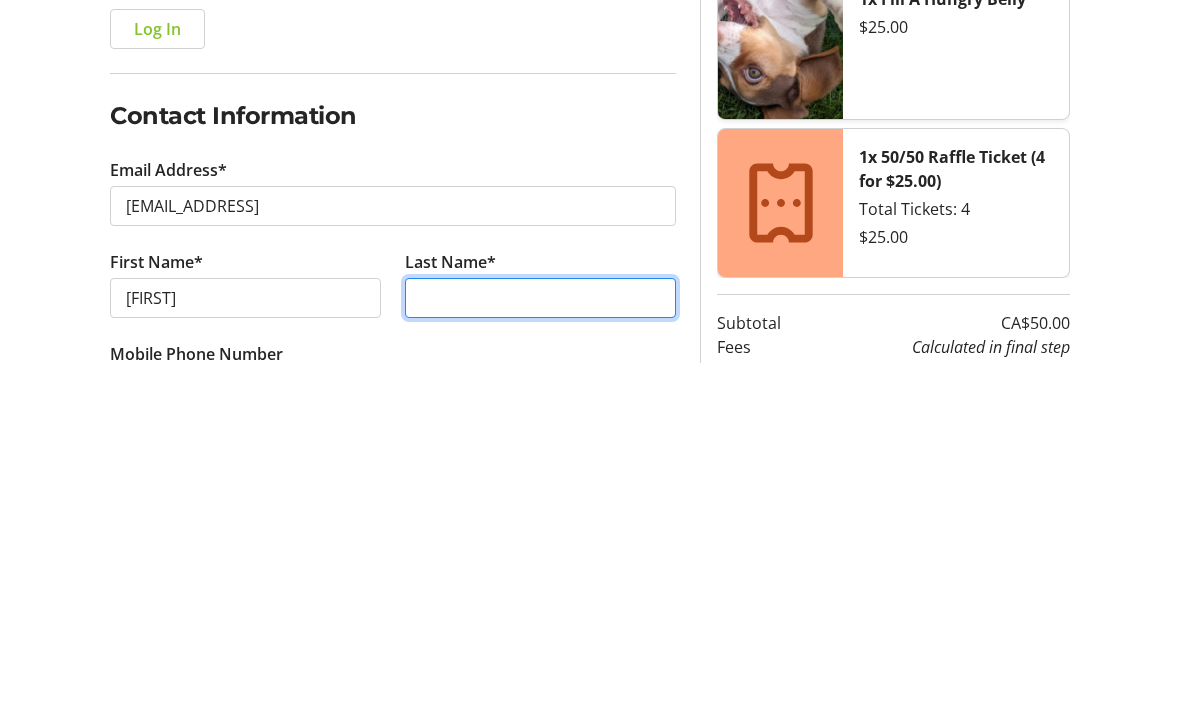 type on "[LAST]" 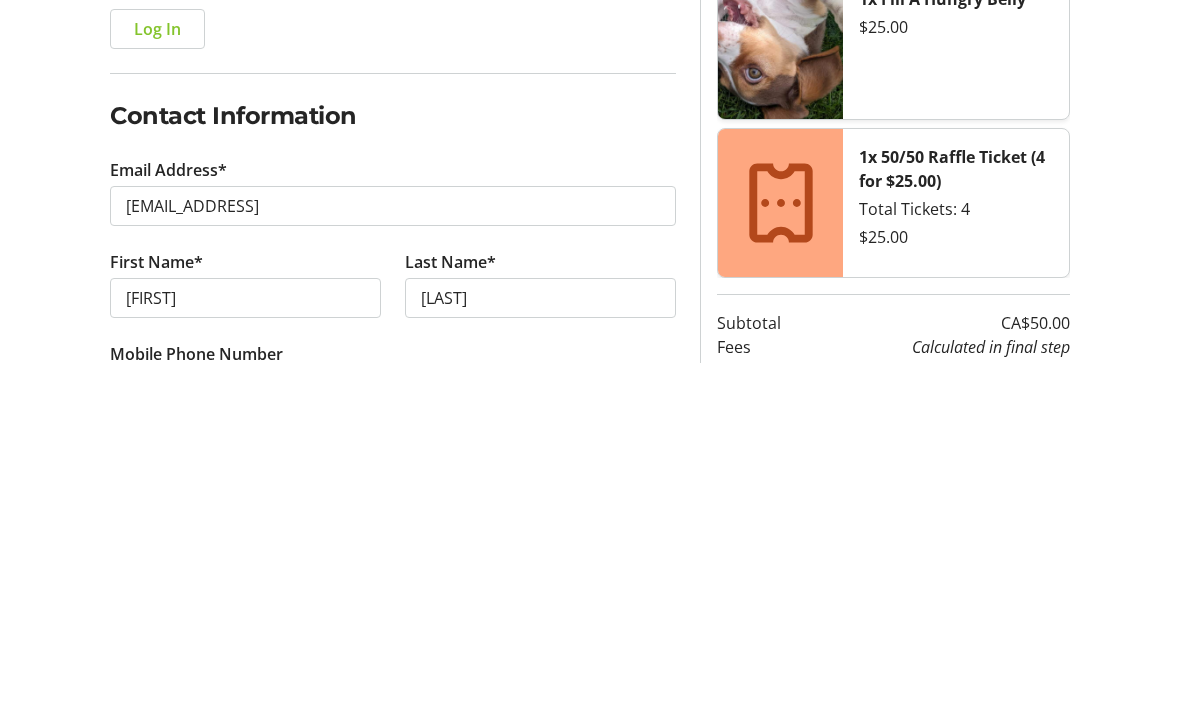 scroll, scrollTop: 345, scrollLeft: 0, axis: vertical 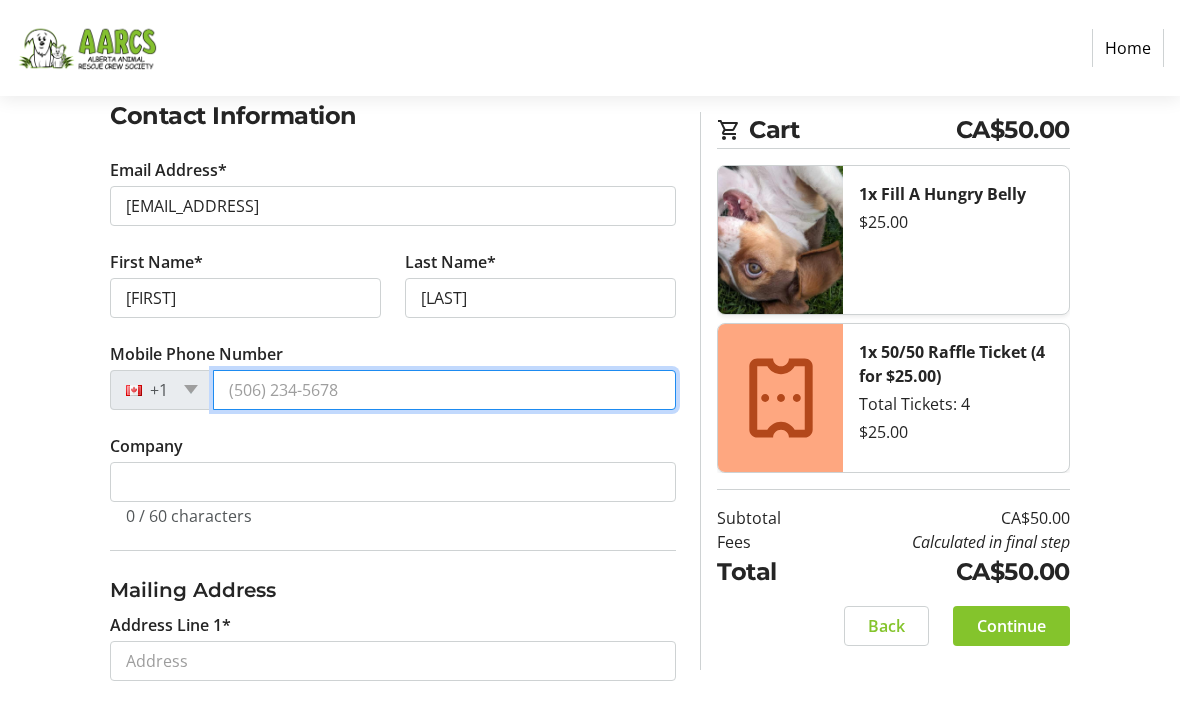 click on "Mobile Phone Number" at bounding box center (444, 390) 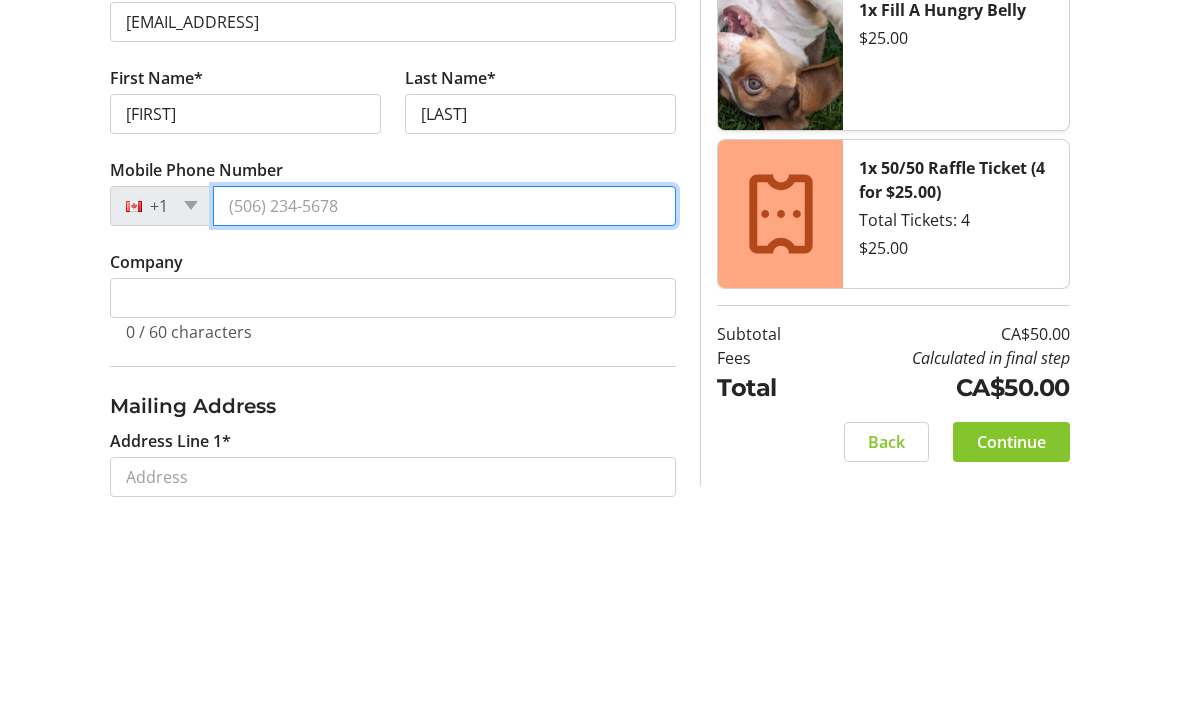 type on "[PHONE]" 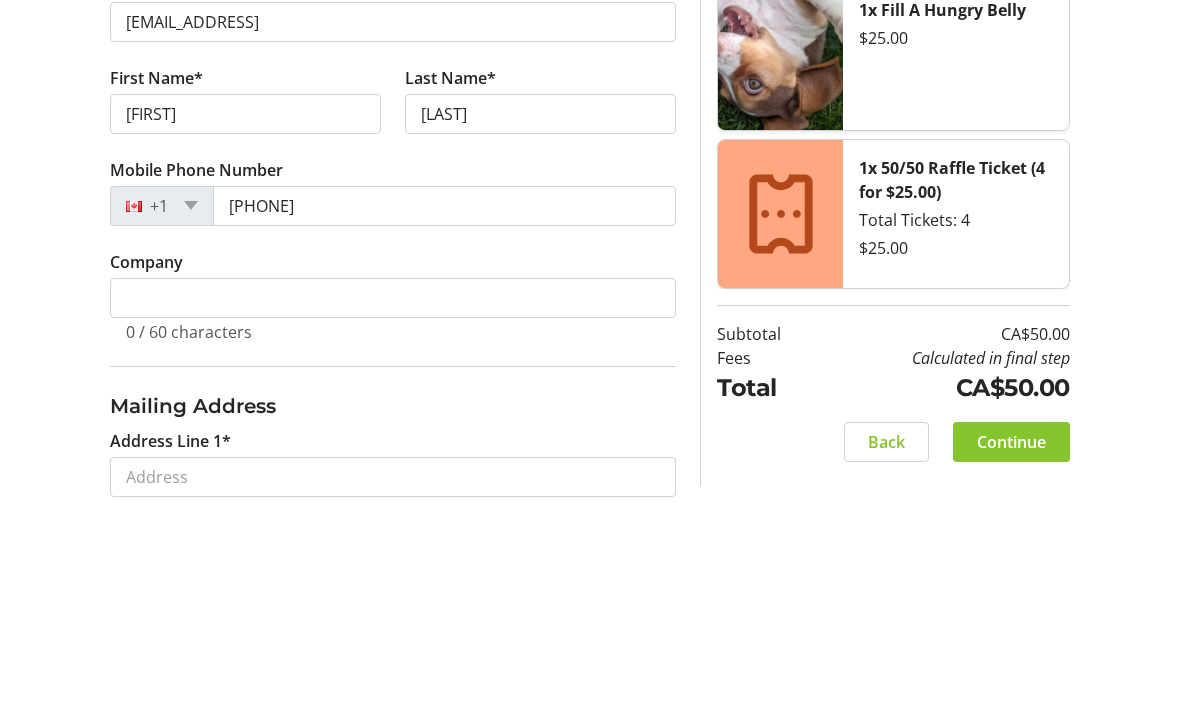 scroll, scrollTop: 529, scrollLeft: 0, axis: vertical 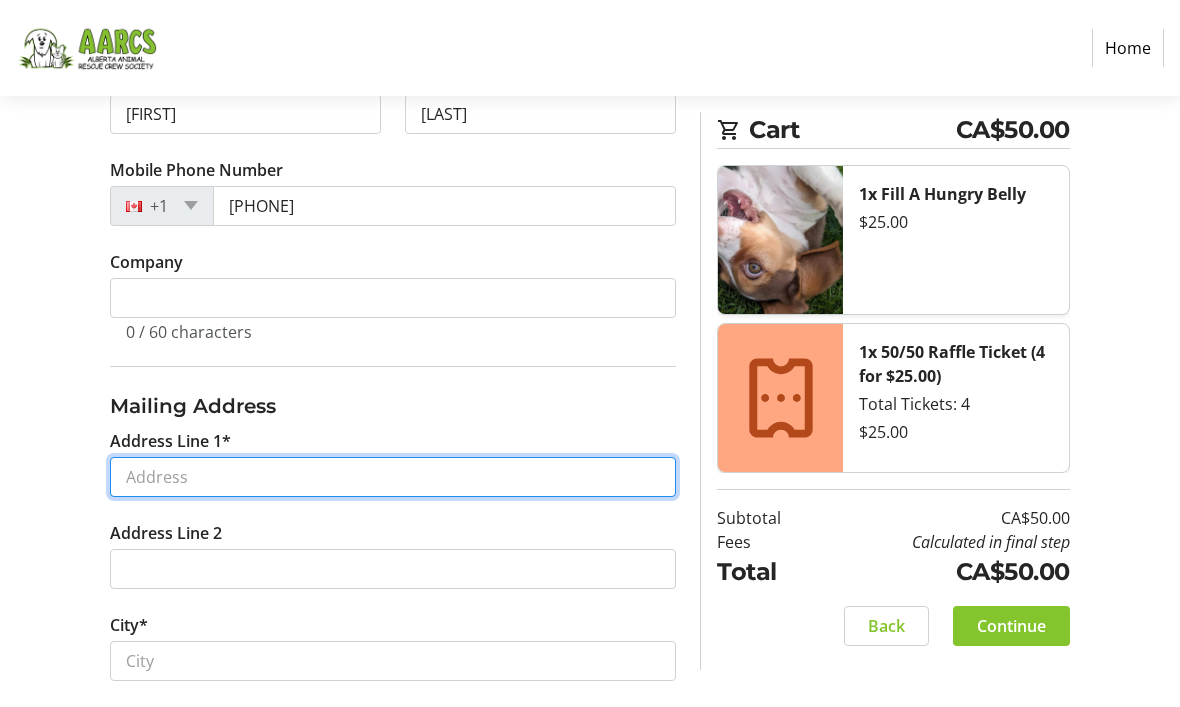 click on "Address Line 1*" at bounding box center (393, 477) 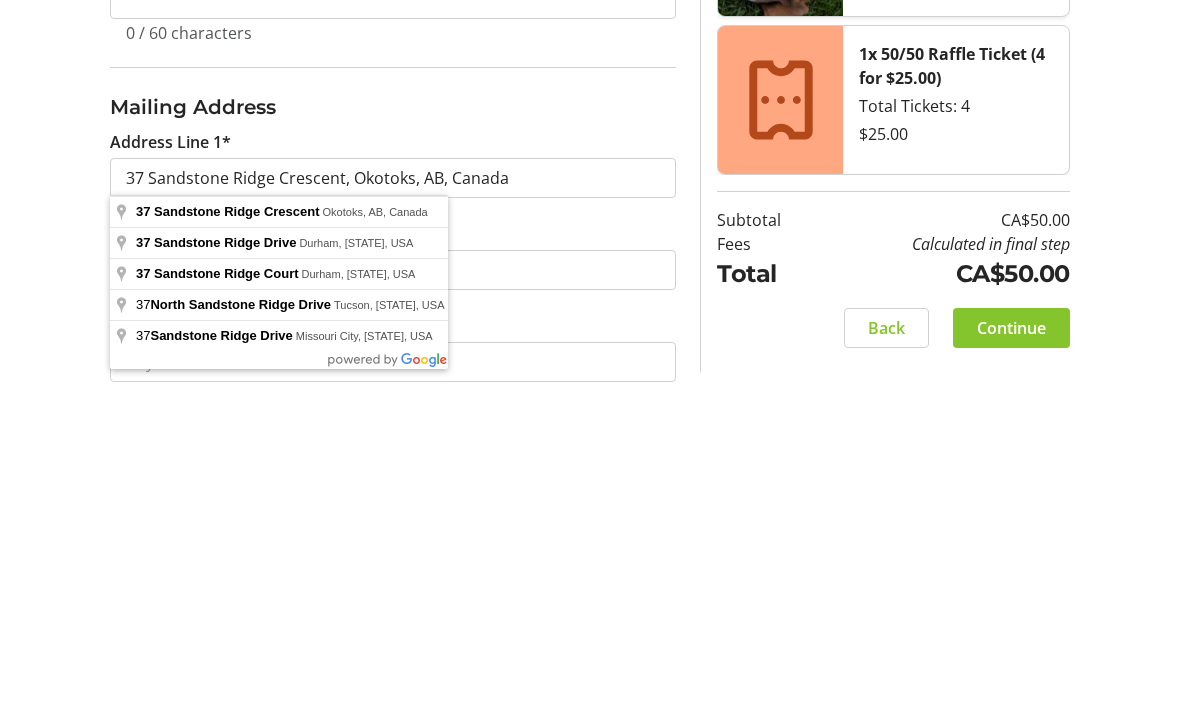 type on "37 Sandstone Ridge Crescent" 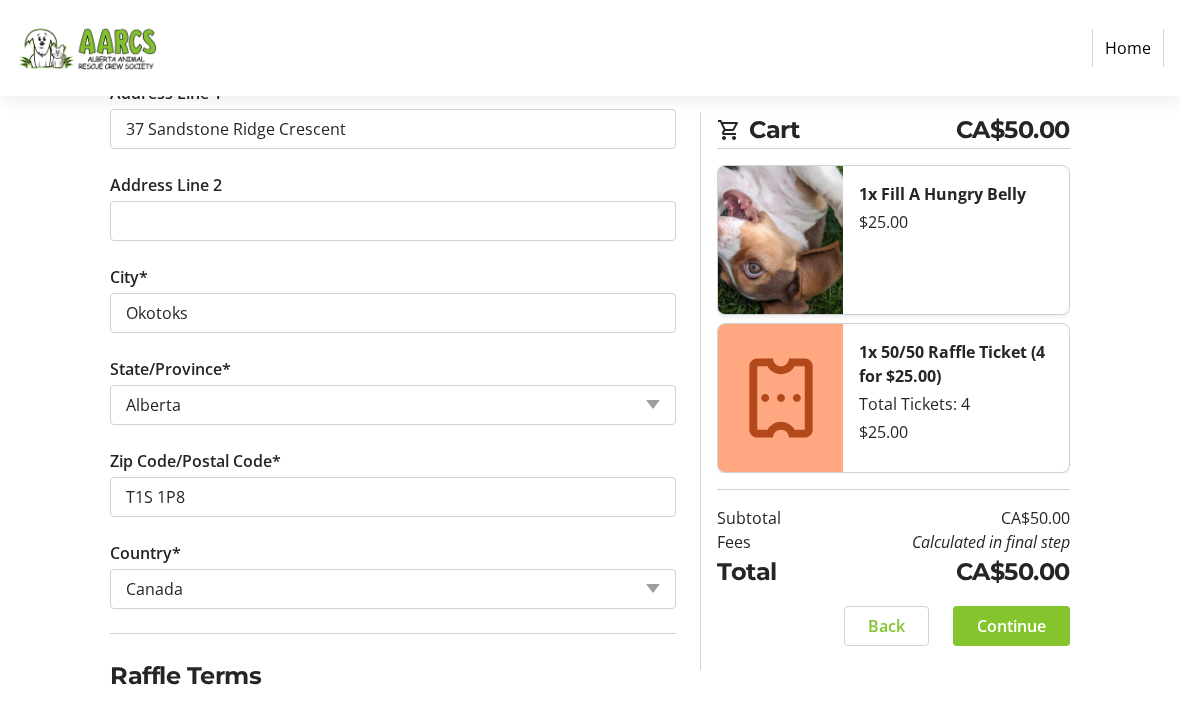 scroll, scrollTop: 881, scrollLeft: 0, axis: vertical 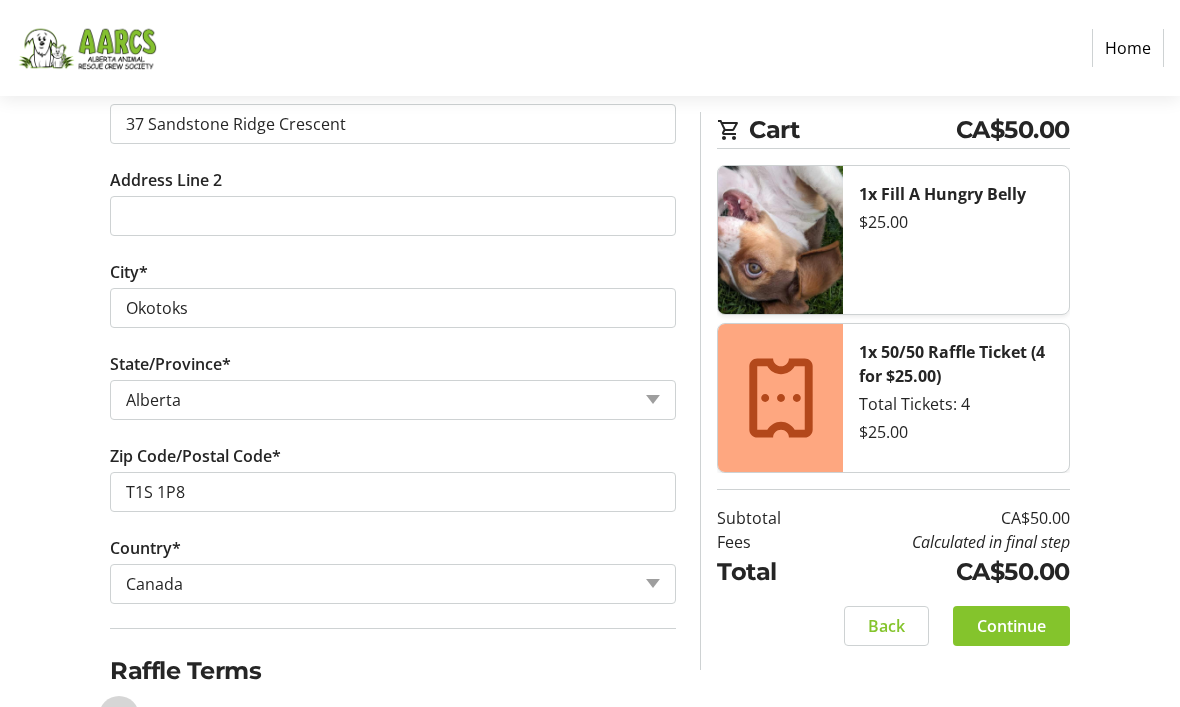 click on "I acknowledge that I am at least 18 years of age or older.*" at bounding box center [119, 717] 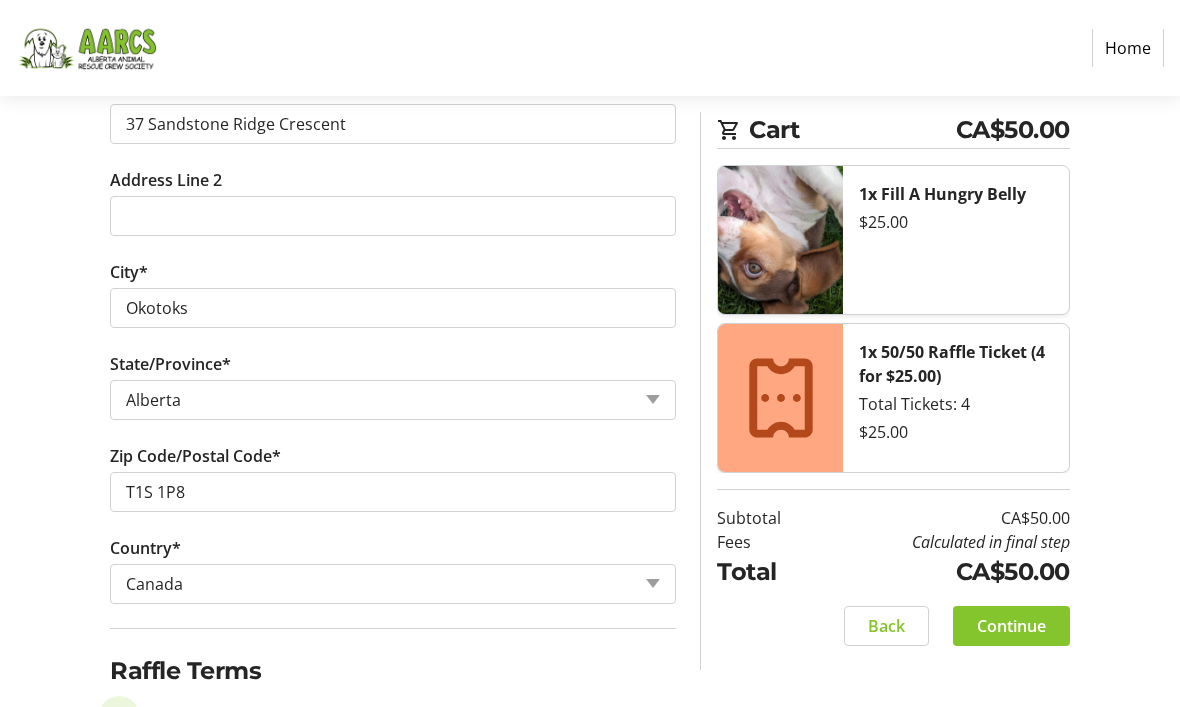 checkbox on "true" 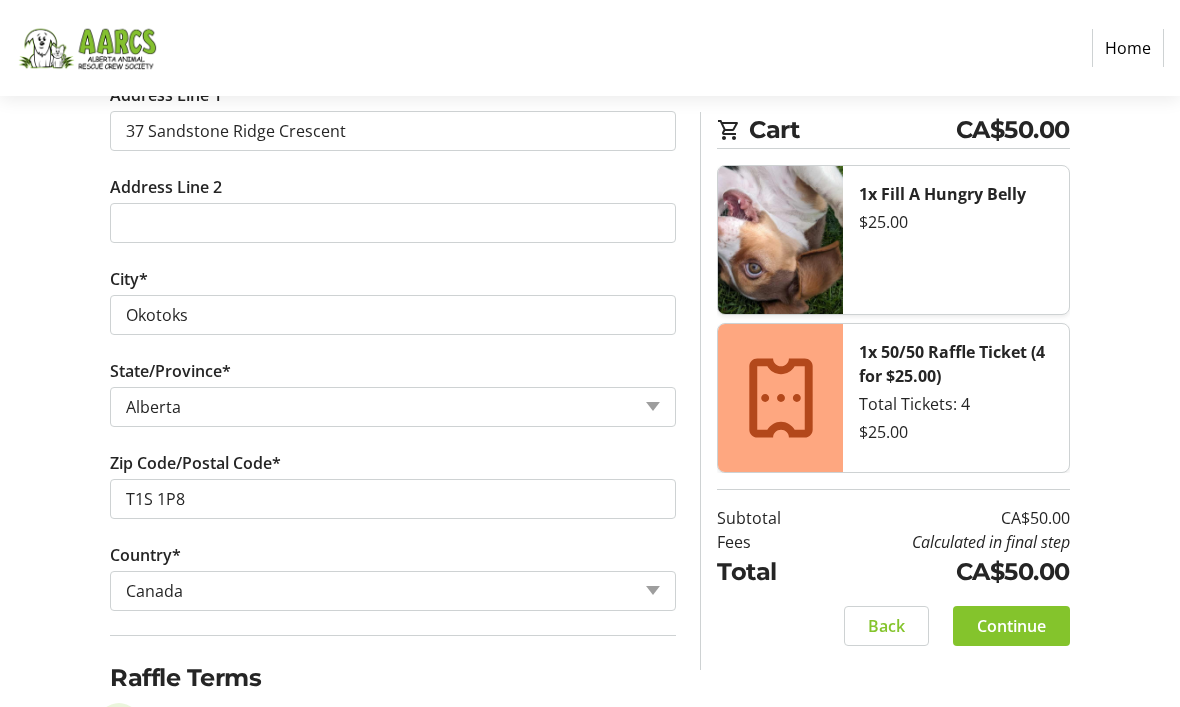 scroll, scrollTop: 881, scrollLeft: 0, axis: vertical 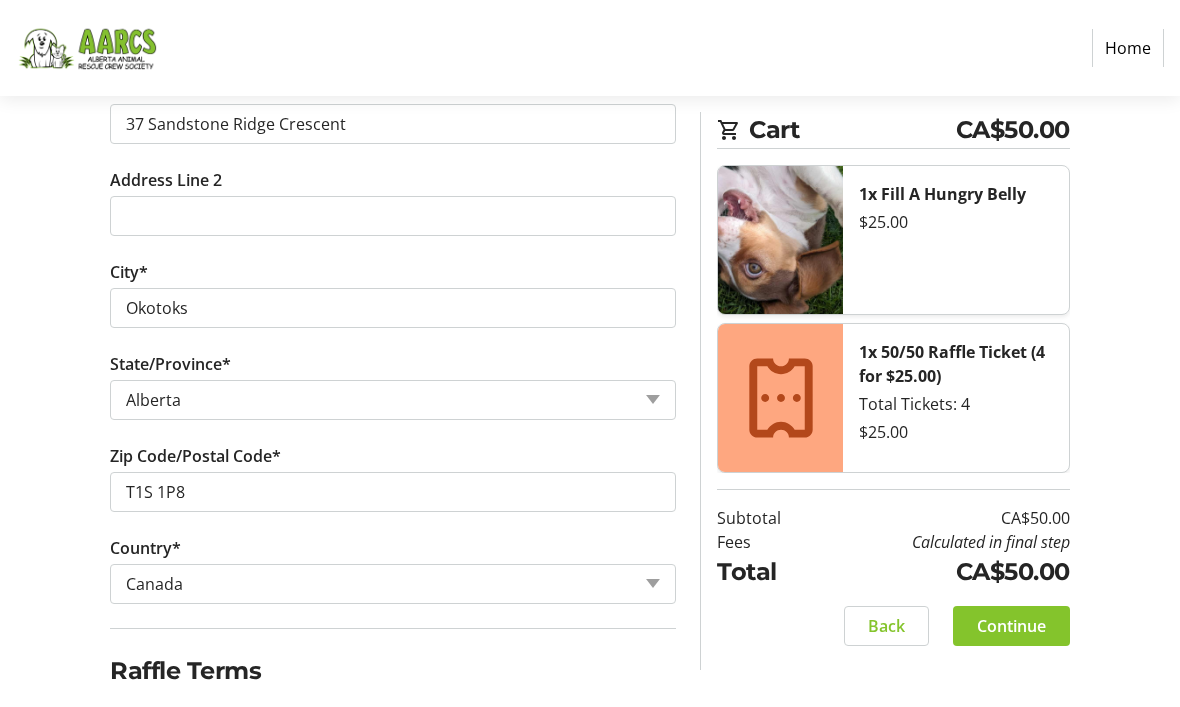 click on "Continue" 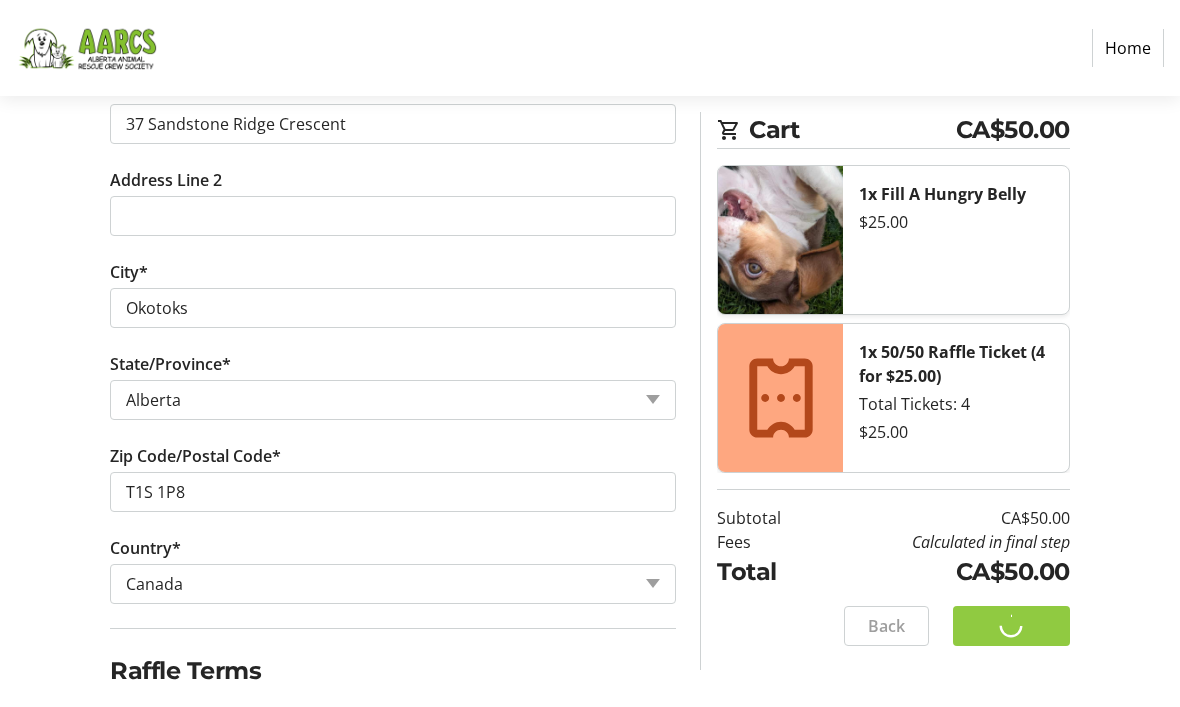 scroll, scrollTop: 881, scrollLeft: 0, axis: vertical 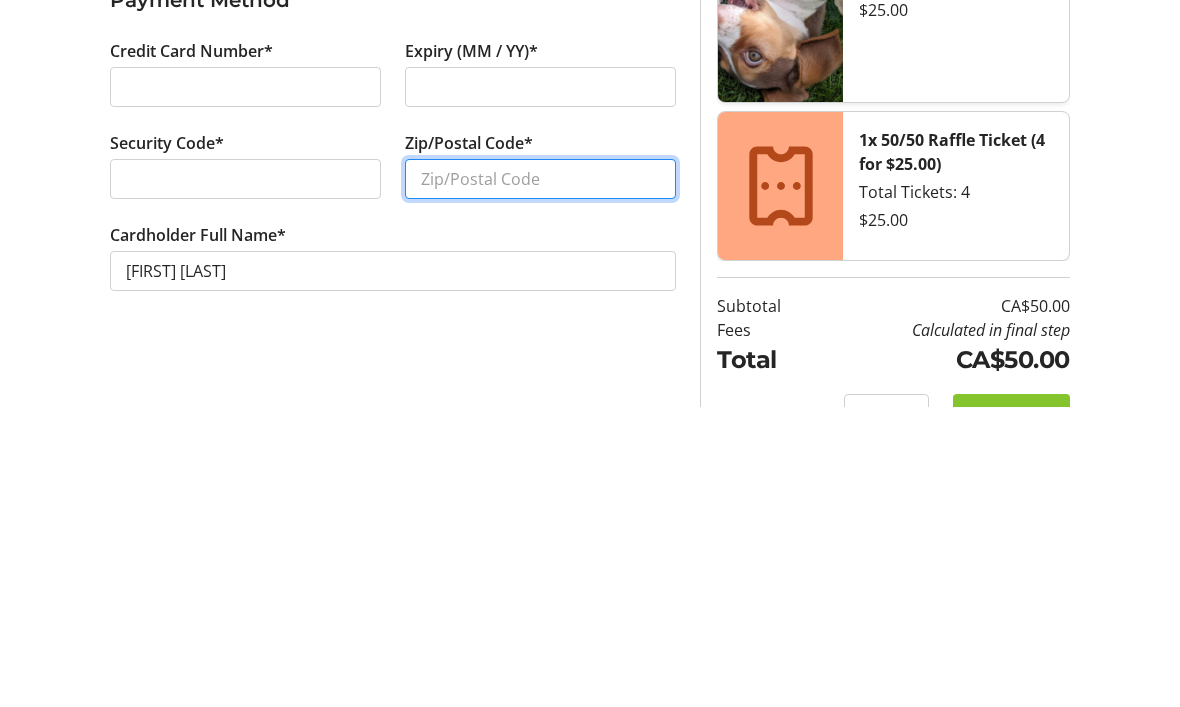 click on "Zip/Postal Code*" at bounding box center (540, 480) 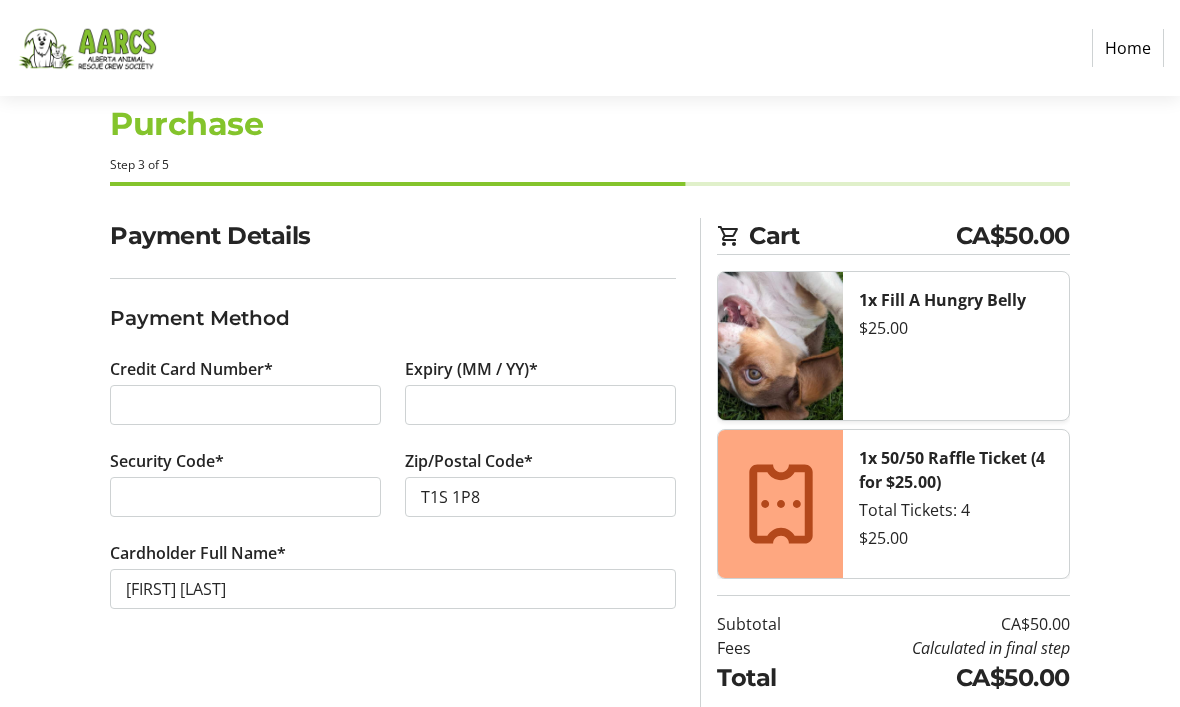 scroll, scrollTop: 43, scrollLeft: 0, axis: vertical 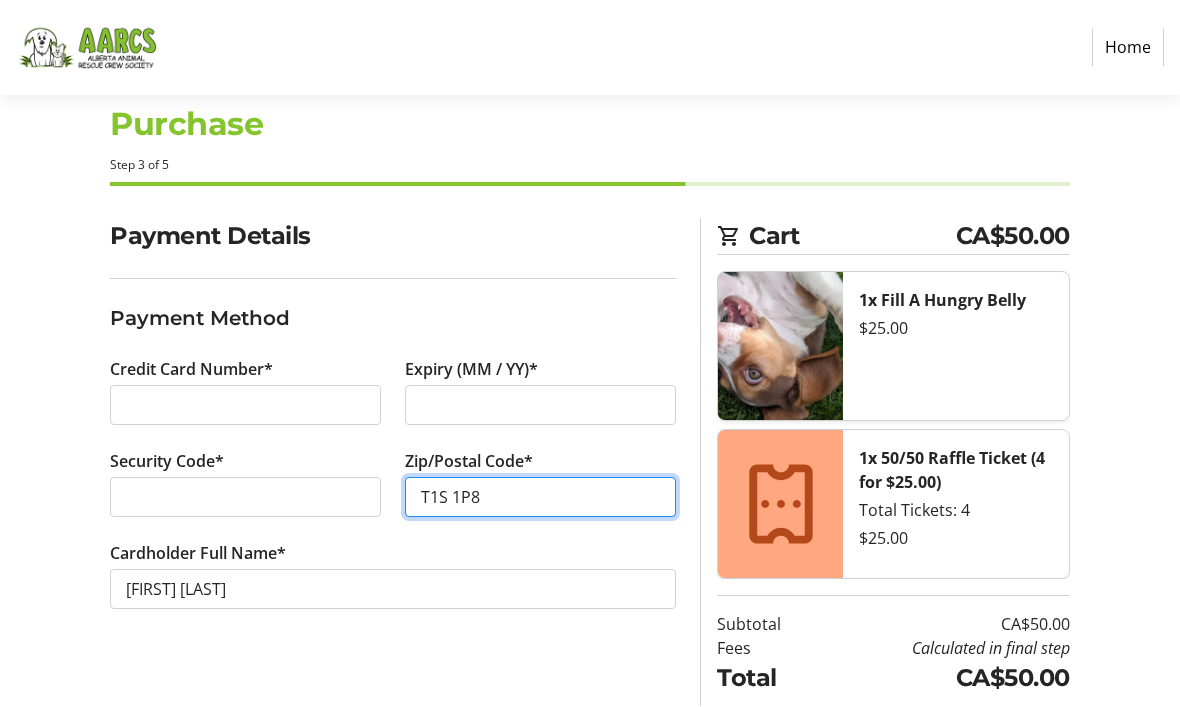 type on "T1S 1P8" 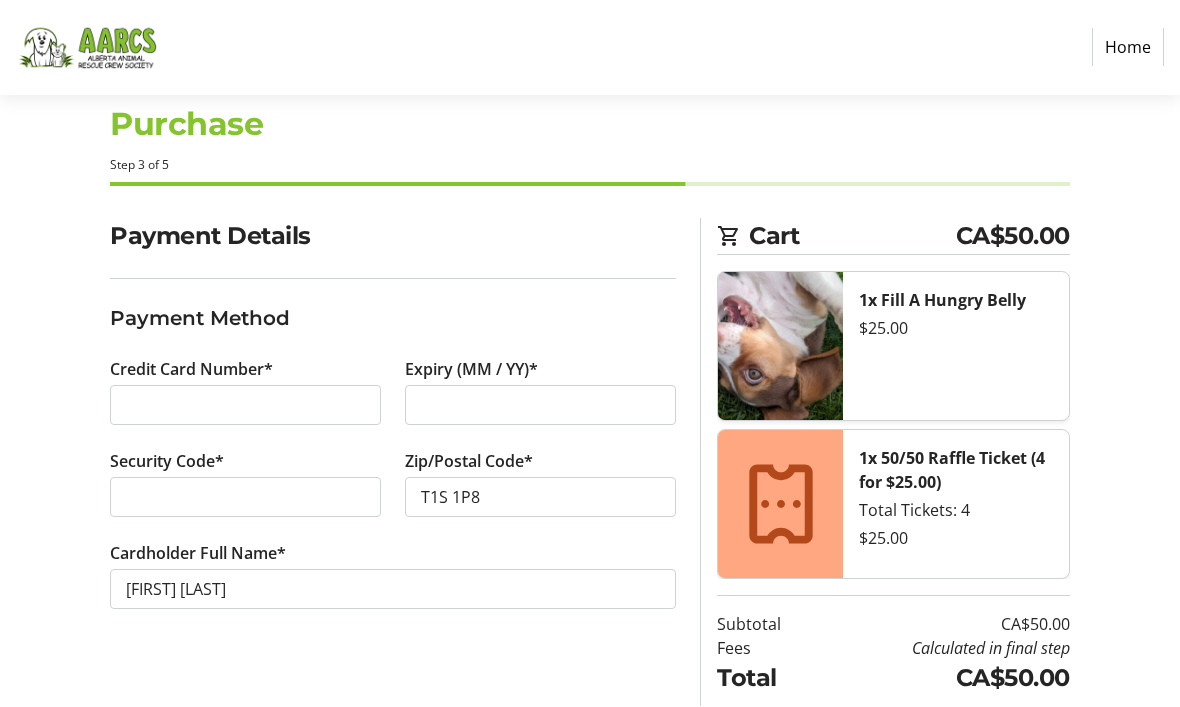 click on "Continue" 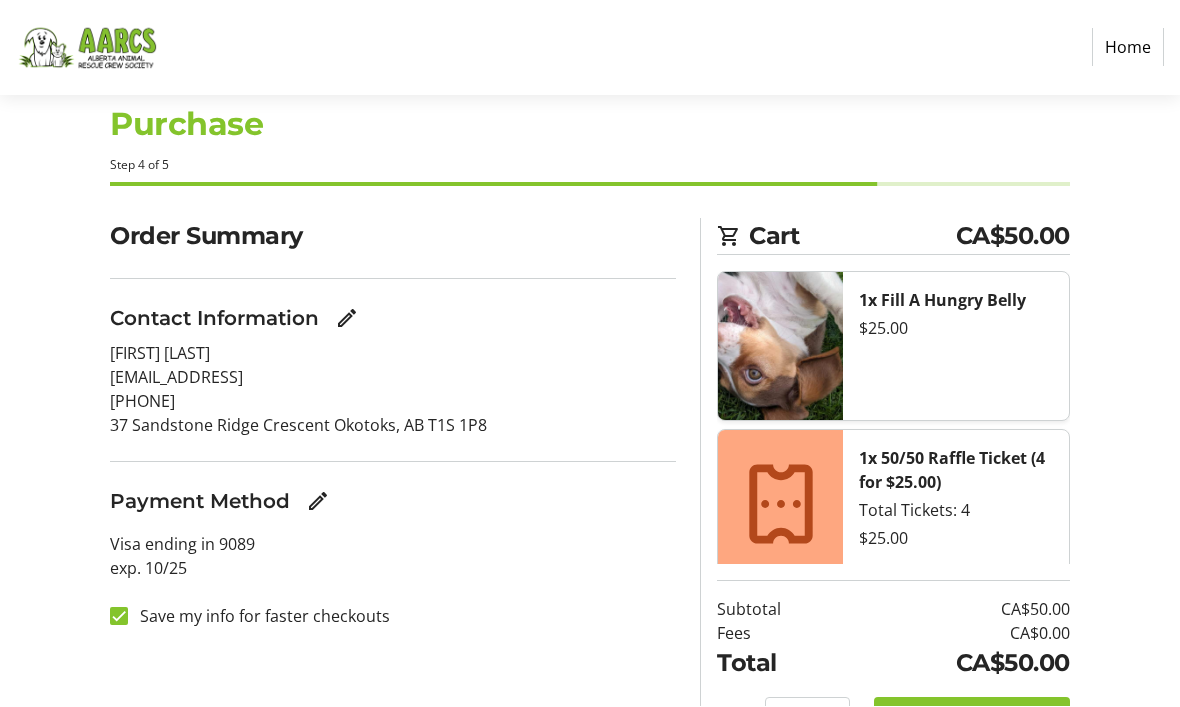 scroll, scrollTop: 44, scrollLeft: 0, axis: vertical 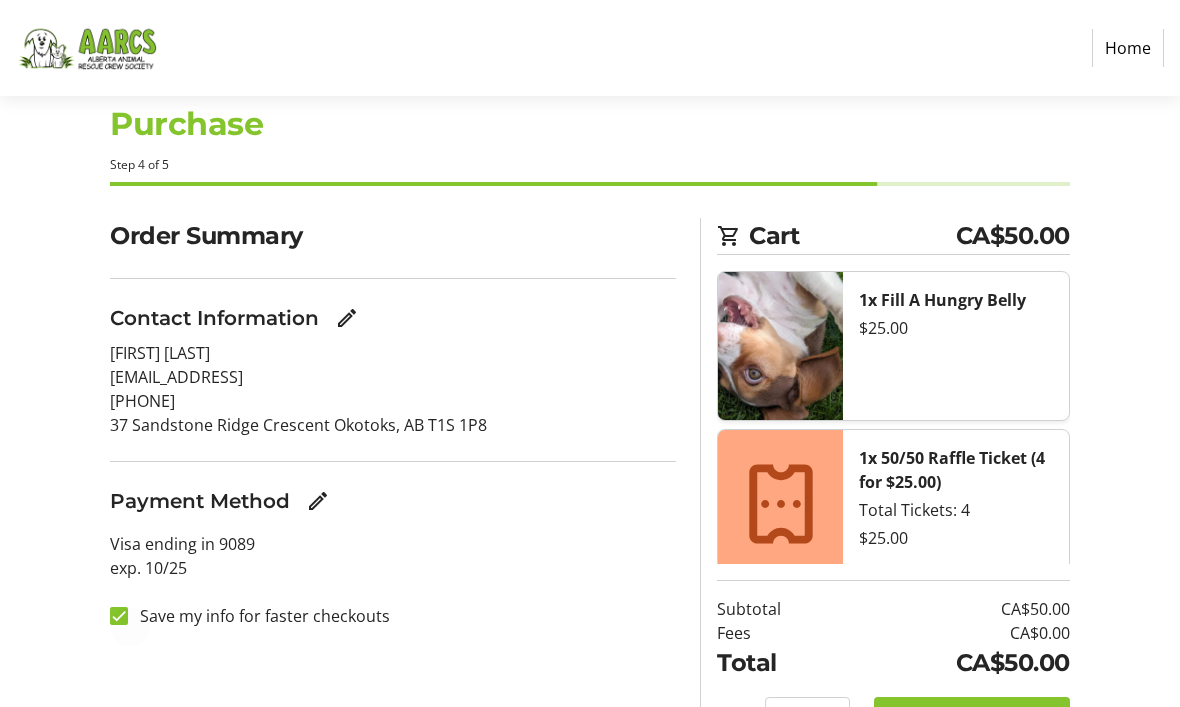 click at bounding box center [119, 616] 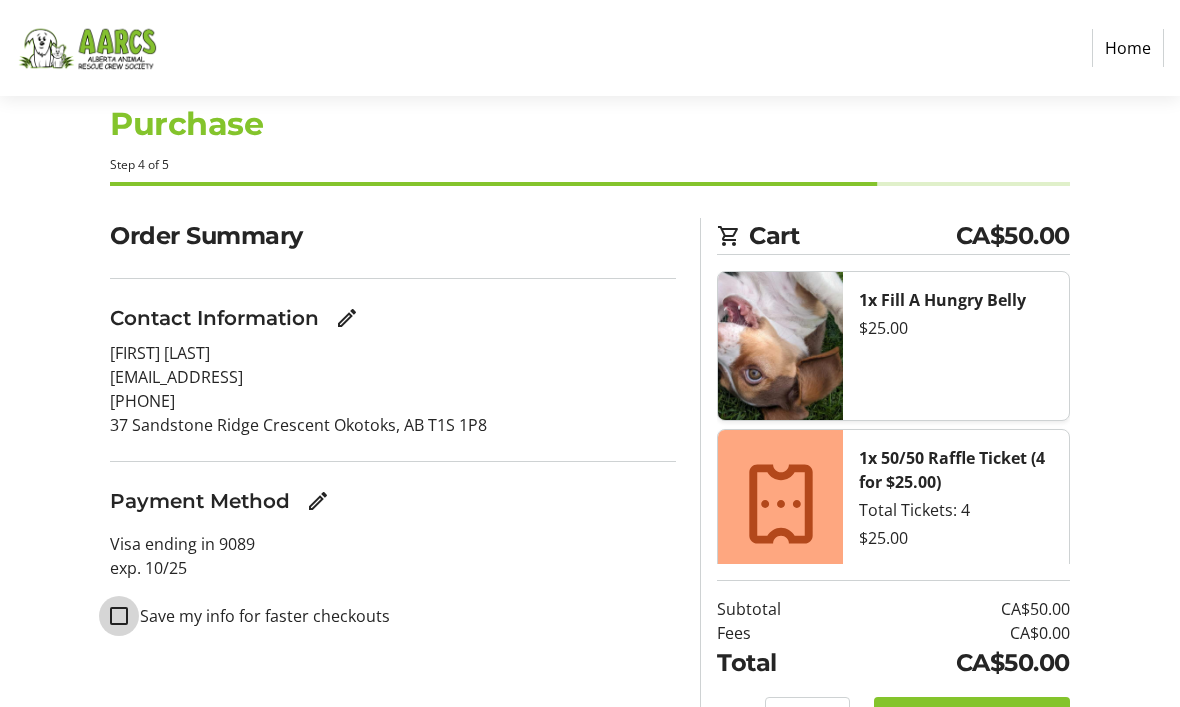 checkbox on "false" 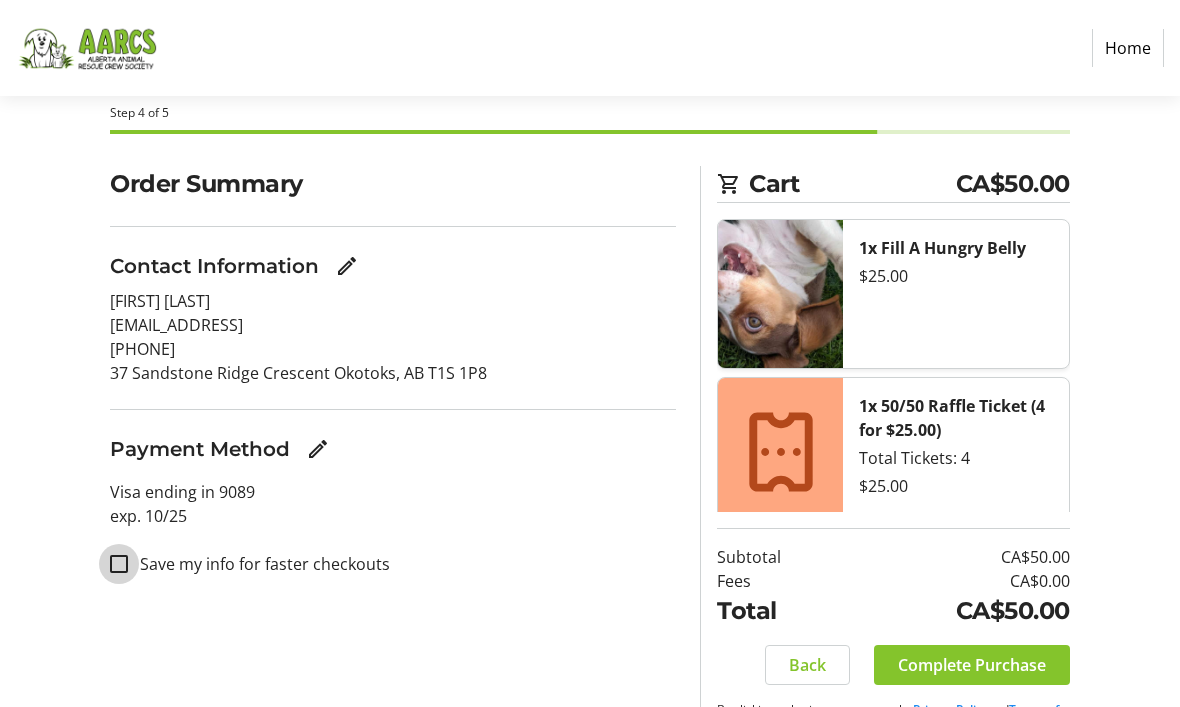 scroll, scrollTop: 0, scrollLeft: 0, axis: both 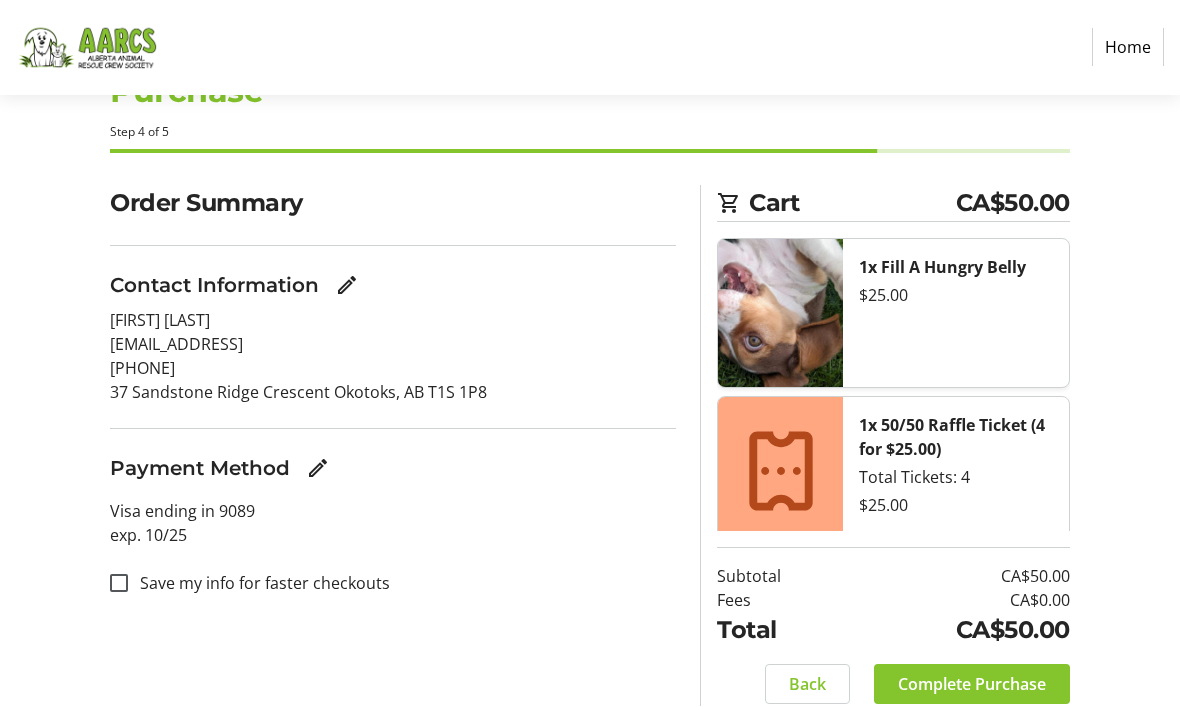 click on "Complete Purchase" 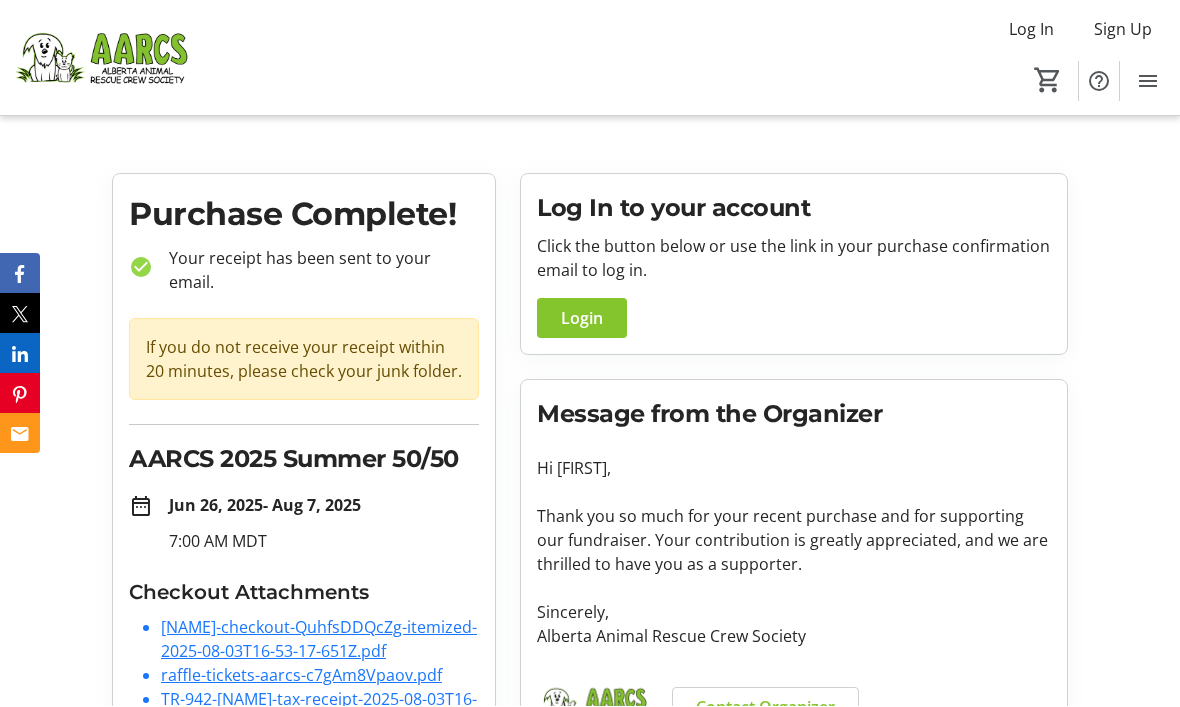 scroll, scrollTop: 8, scrollLeft: 0, axis: vertical 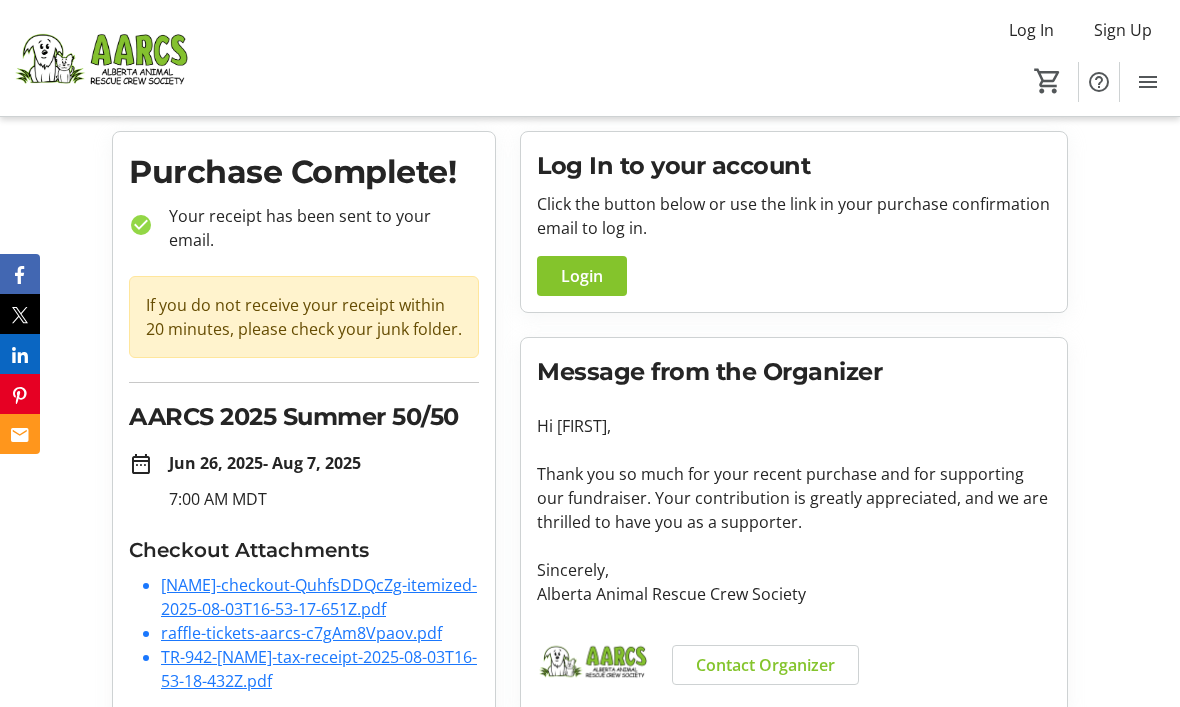 click on "TR-942-[NAME]-tax-receipt-2025-08-03T16-53-18-432Z.pdf" 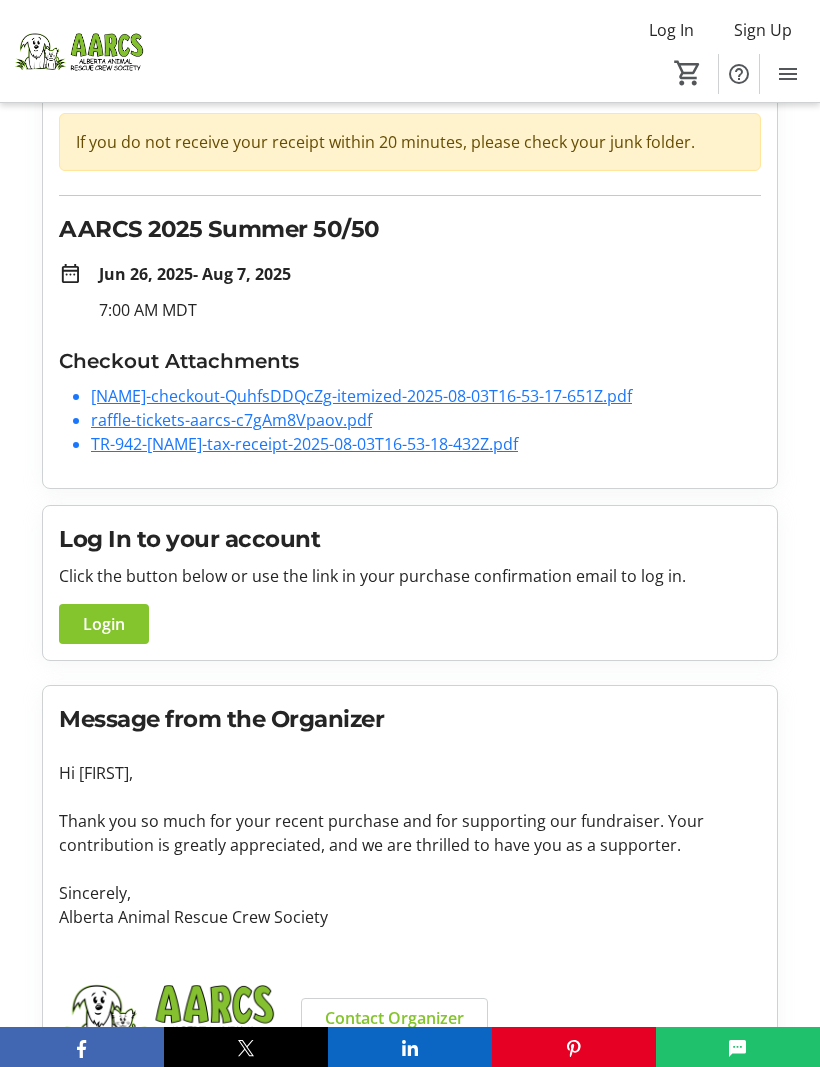 scroll, scrollTop: 147, scrollLeft: 0, axis: vertical 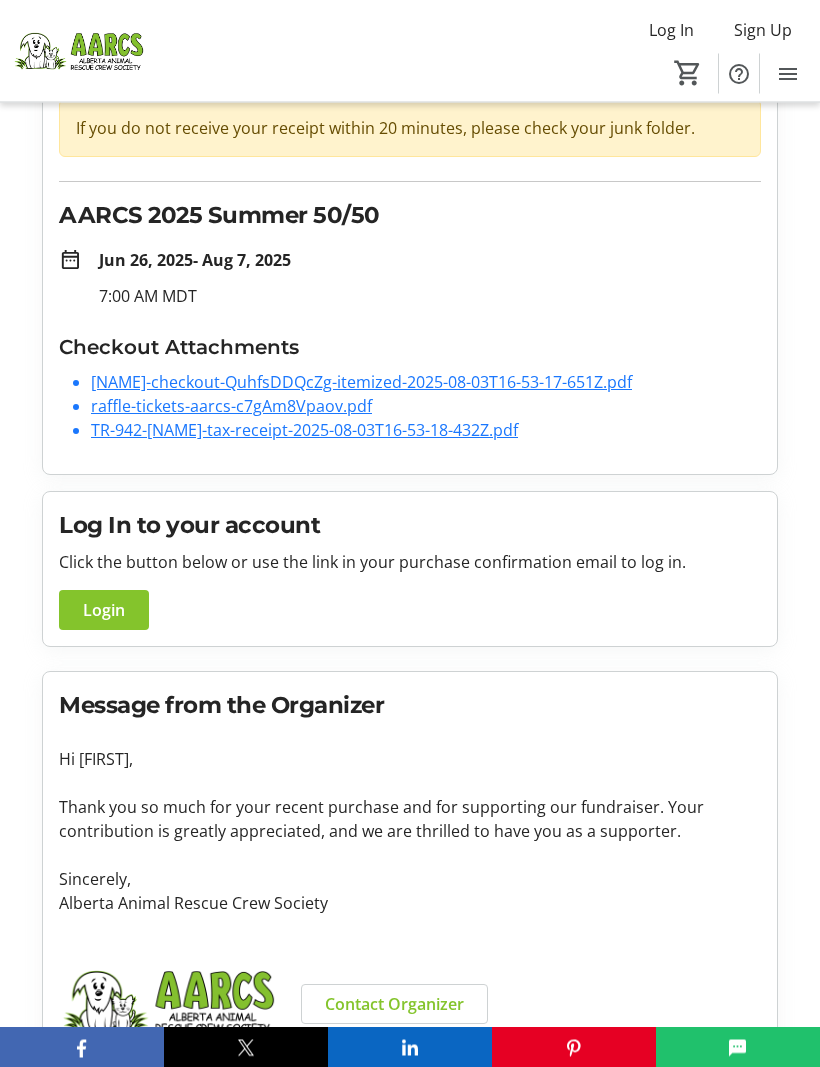 click on "Message from the Organizer Hi [FIRST], Thank you so much for your recent purchase and for supporting our fundraiser. Your contribution is greatly appreciated, and we are thrilled to have you as a supporter. Sincerely, Alberta Animal Rescue Crew Society  Contact Organizer" 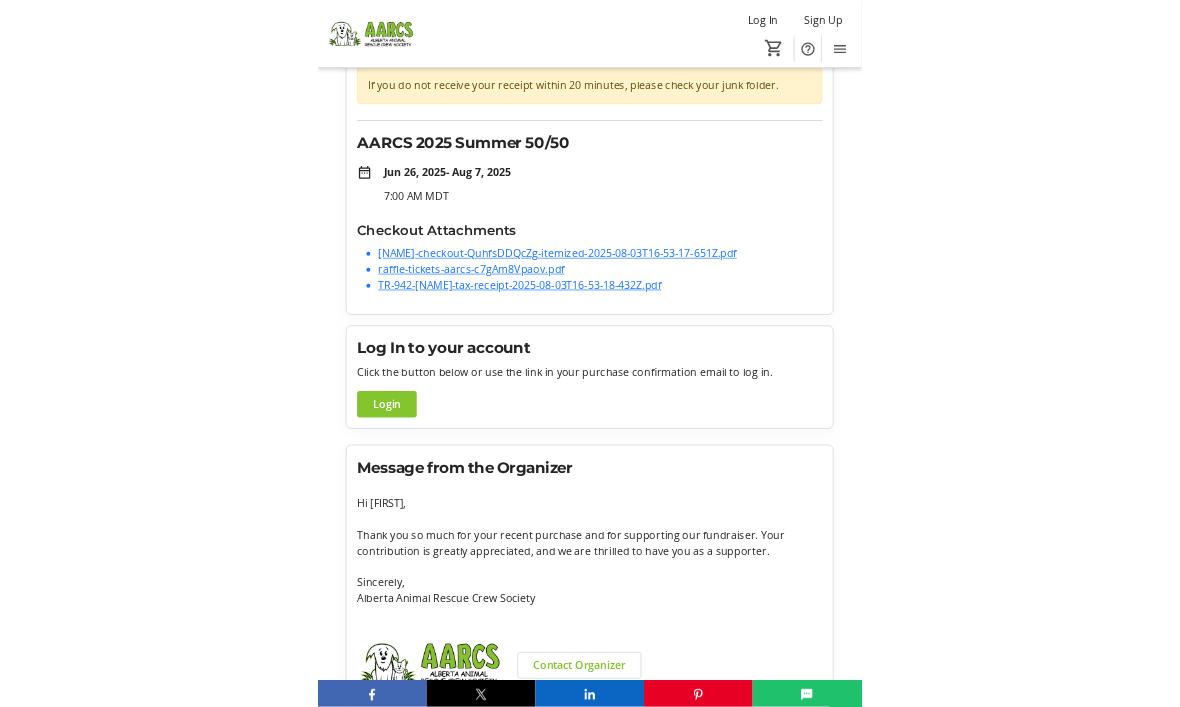 scroll, scrollTop: 8, scrollLeft: 0, axis: vertical 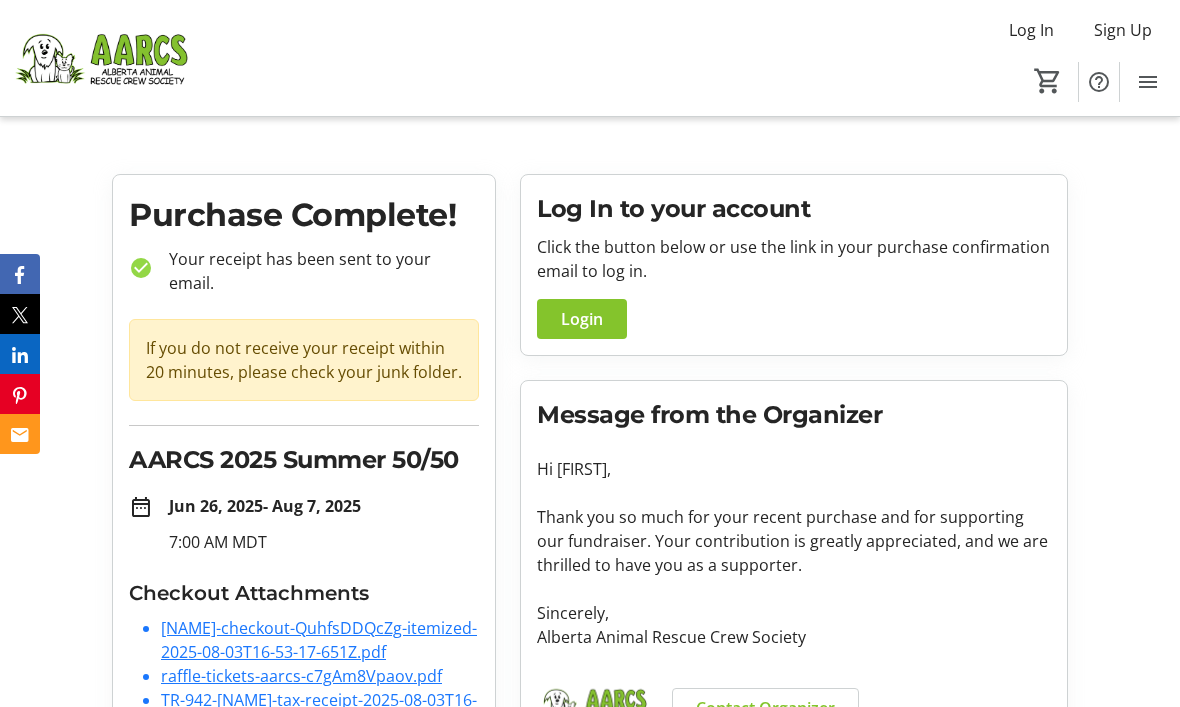 click on "Purchase Complete! check_circle Your receipt has been sent to your email.  If you do not receive your receipt within 20 minutes, please check your junk folder.  AARCS 2025 Summer 50/50 date_range  Jun 26, 2025   - Aug 7, 2025   7:00 AM MDT  Checkout Attachments [NAME]-checkout-QuhfsDDQcZg-itemized-2025-08-03T16-53-17-651Z.pdf raffle-tickets-aarcs-c7gAm8Vpaov.pdf TR-942-[NAME]-tax-receipt-2025-08-03T16-53-18-432Z.pdf Log In to your account  Click the button below or use the link in your purchase confirmation email to log in.  Login Message from the Organizer Hi [NAME], Thank you so much for your recent purchase and for supporting our fundraiser. Your contribution is greatly appreciated, and we are thrilled to have you as a supporter. Sincerely, Alberta Animal Rescue Crew Society  Contact Organizer" 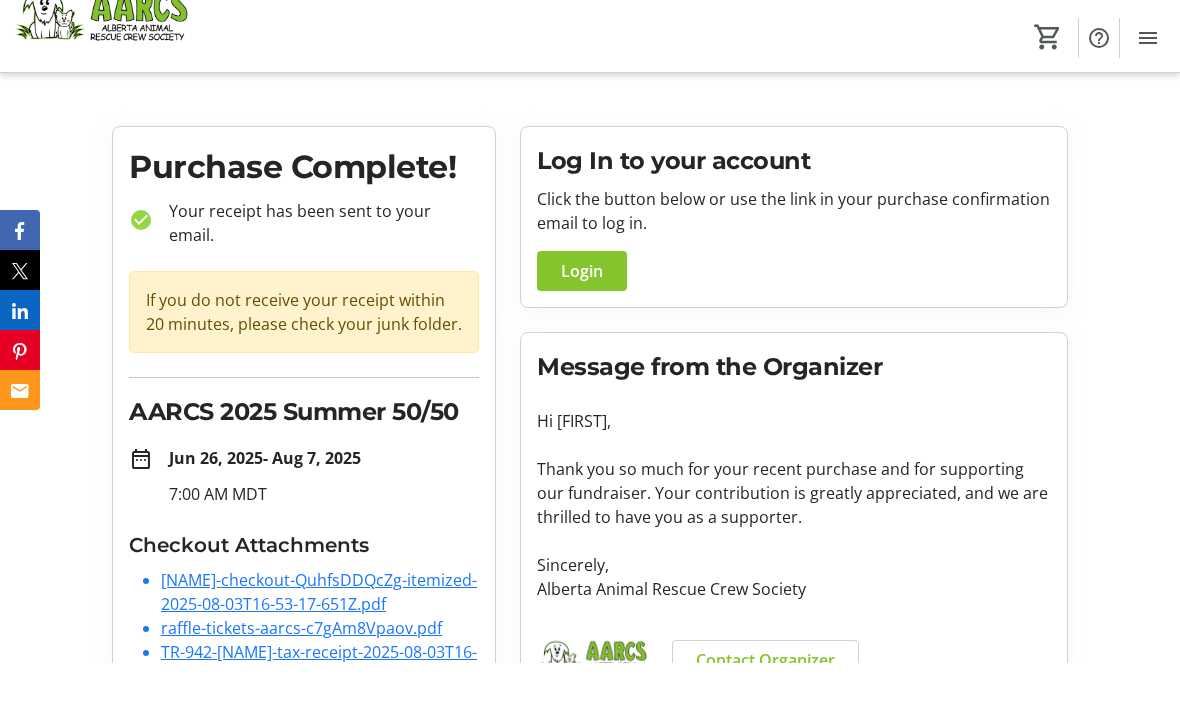 scroll, scrollTop: 8, scrollLeft: 0, axis: vertical 